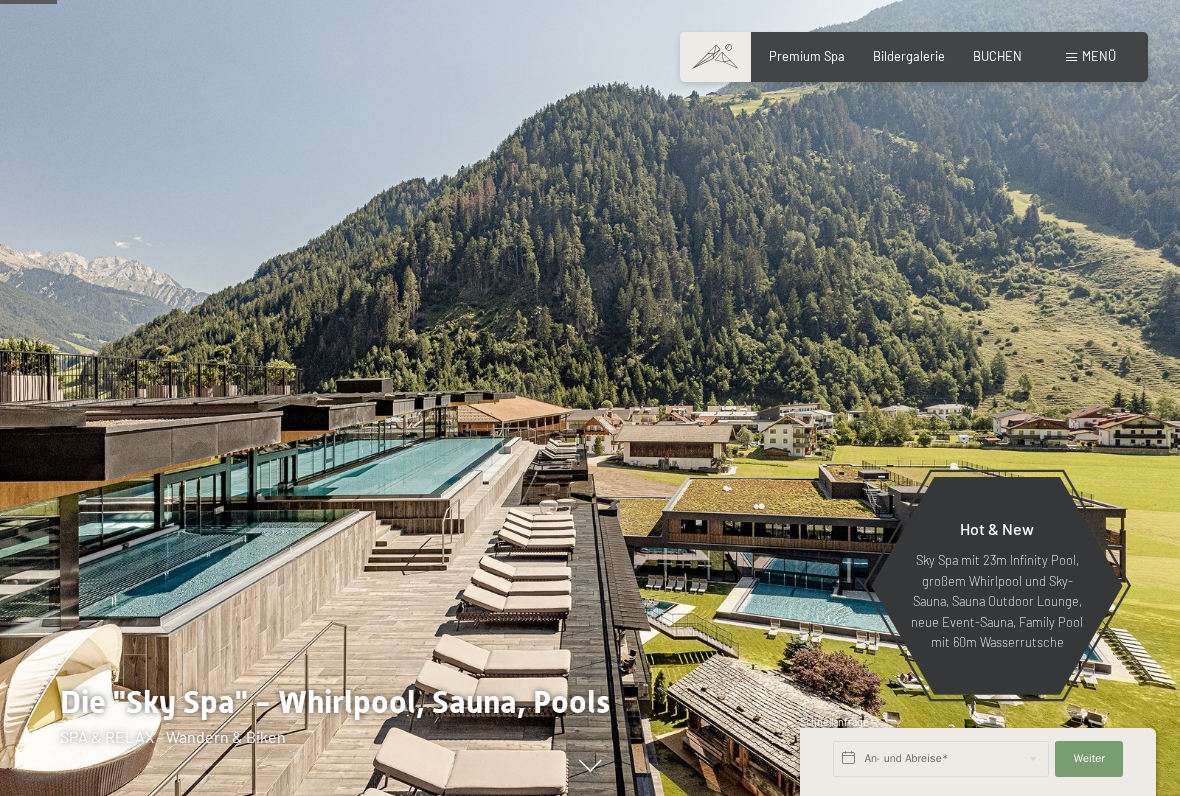 scroll, scrollTop: 459, scrollLeft: 0, axis: vertical 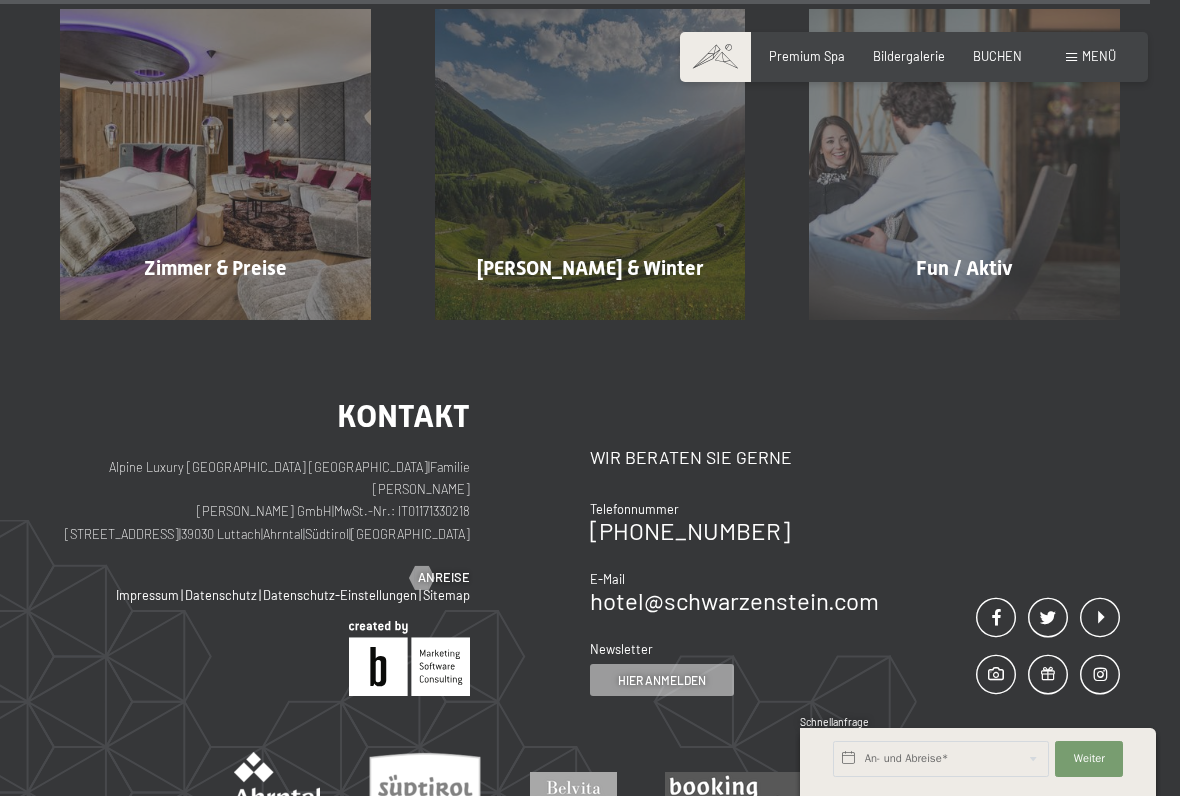 click on "Anreise" at bounding box center [444, 578] 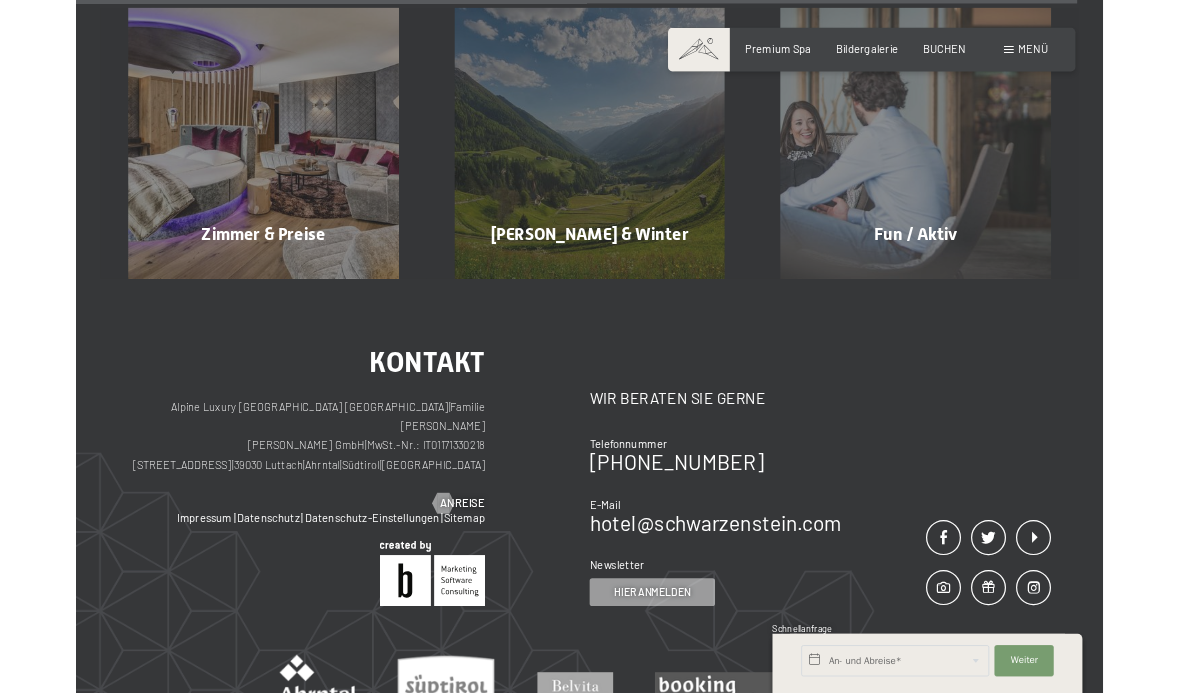 scroll, scrollTop: 0, scrollLeft: 0, axis: both 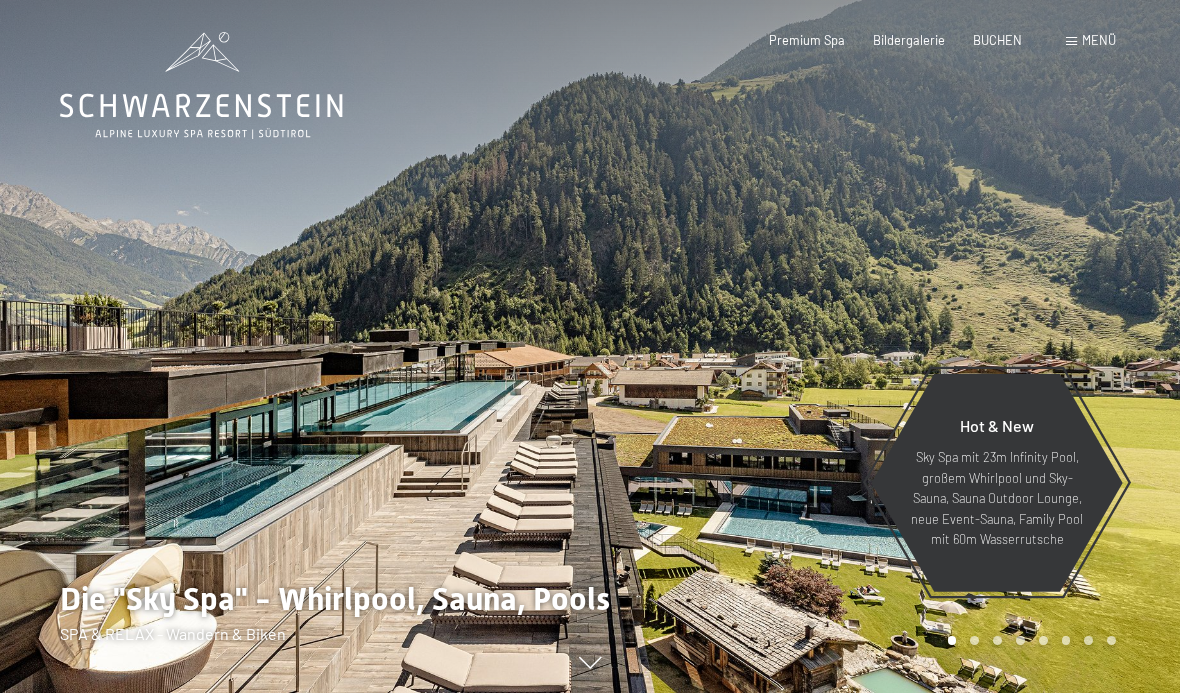 click on "Bildergalerie" at bounding box center (909, 40) 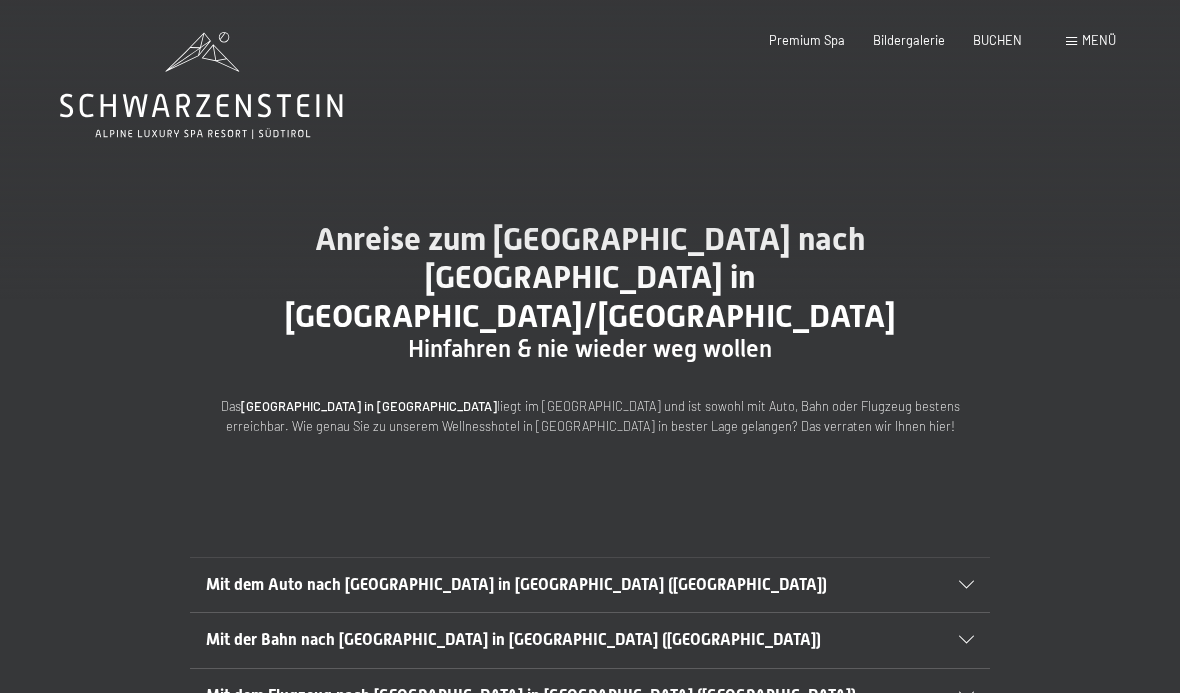 scroll, scrollTop: 0, scrollLeft: 0, axis: both 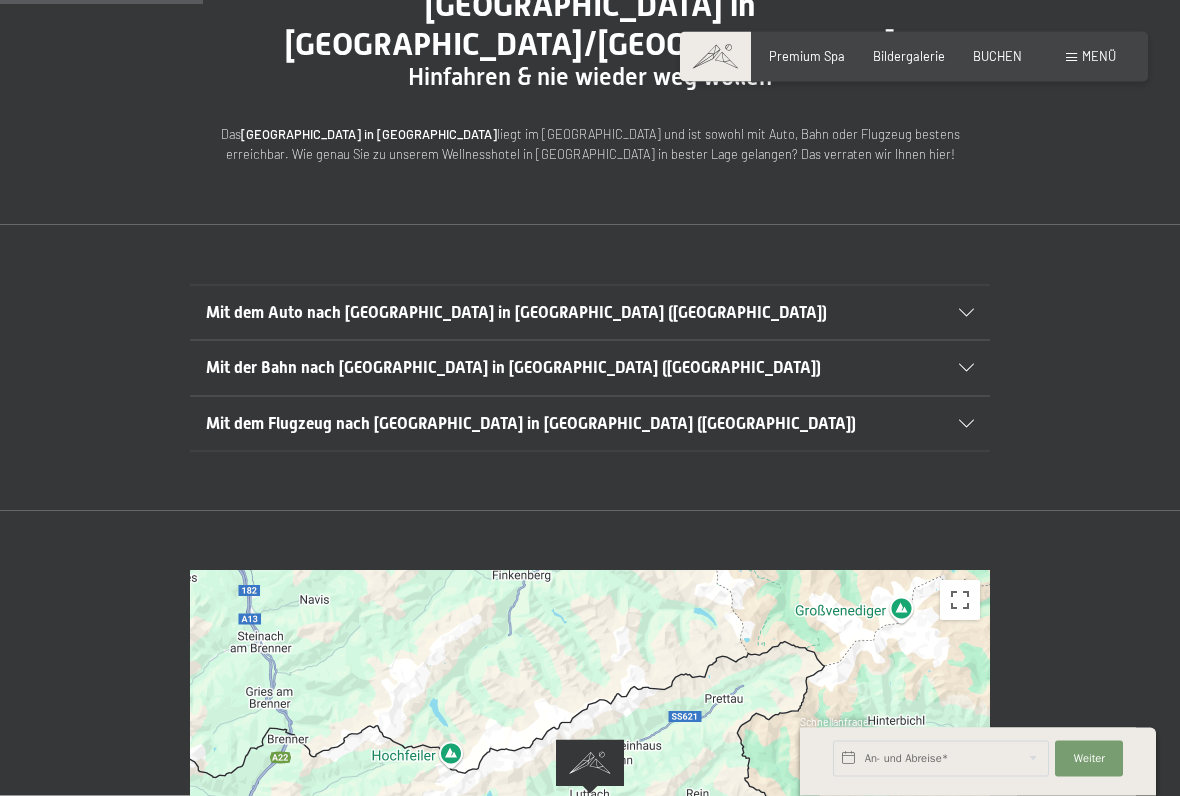 click on "Mit dem Auto nach Luttach in Südtirol (Italien)" at bounding box center (590, 313) 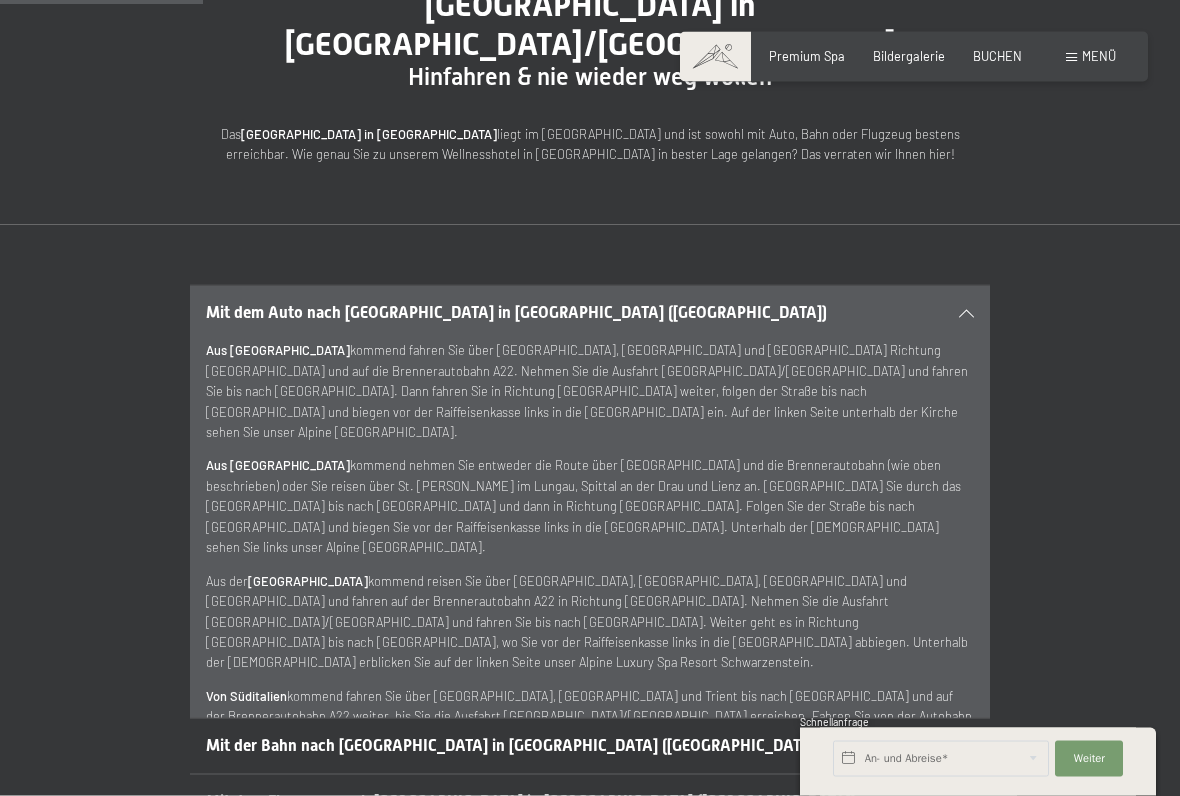 scroll, scrollTop: 273, scrollLeft: 0, axis: vertical 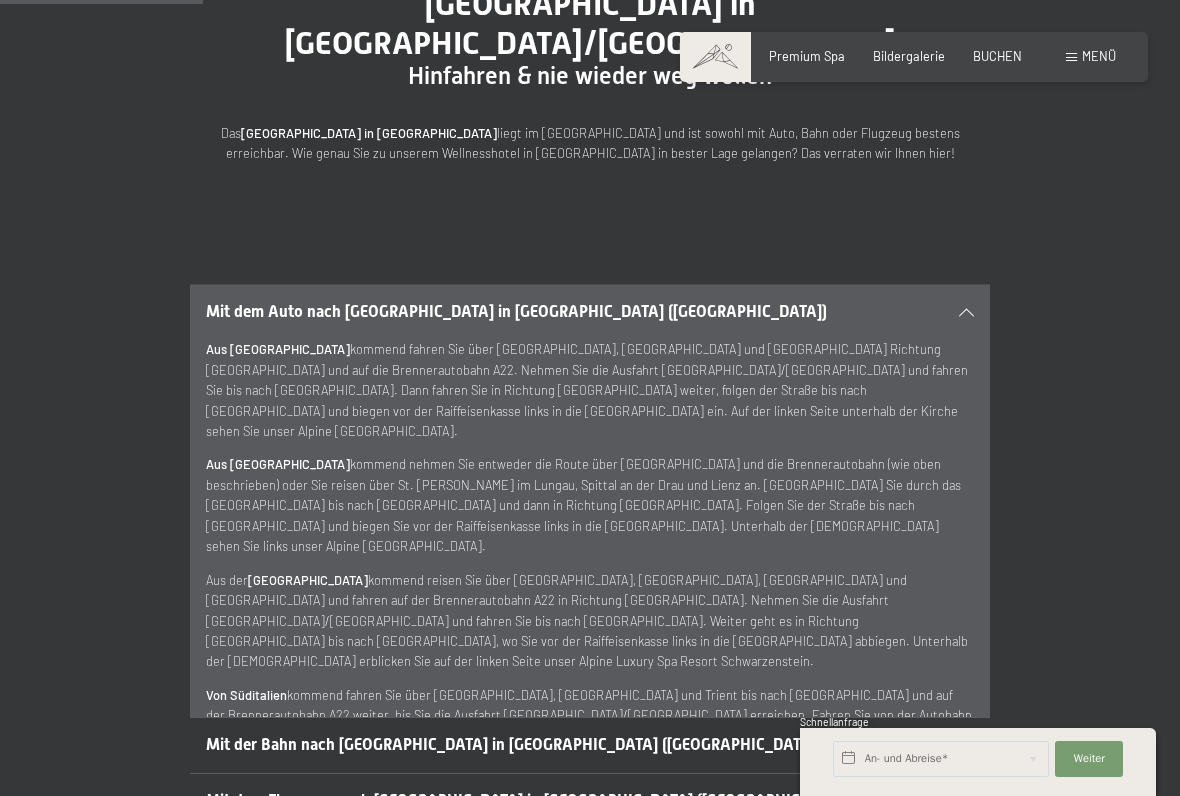 click on "Mit dem Auto nach Luttach in Südtirol (Italien)" at bounding box center (590, 312) 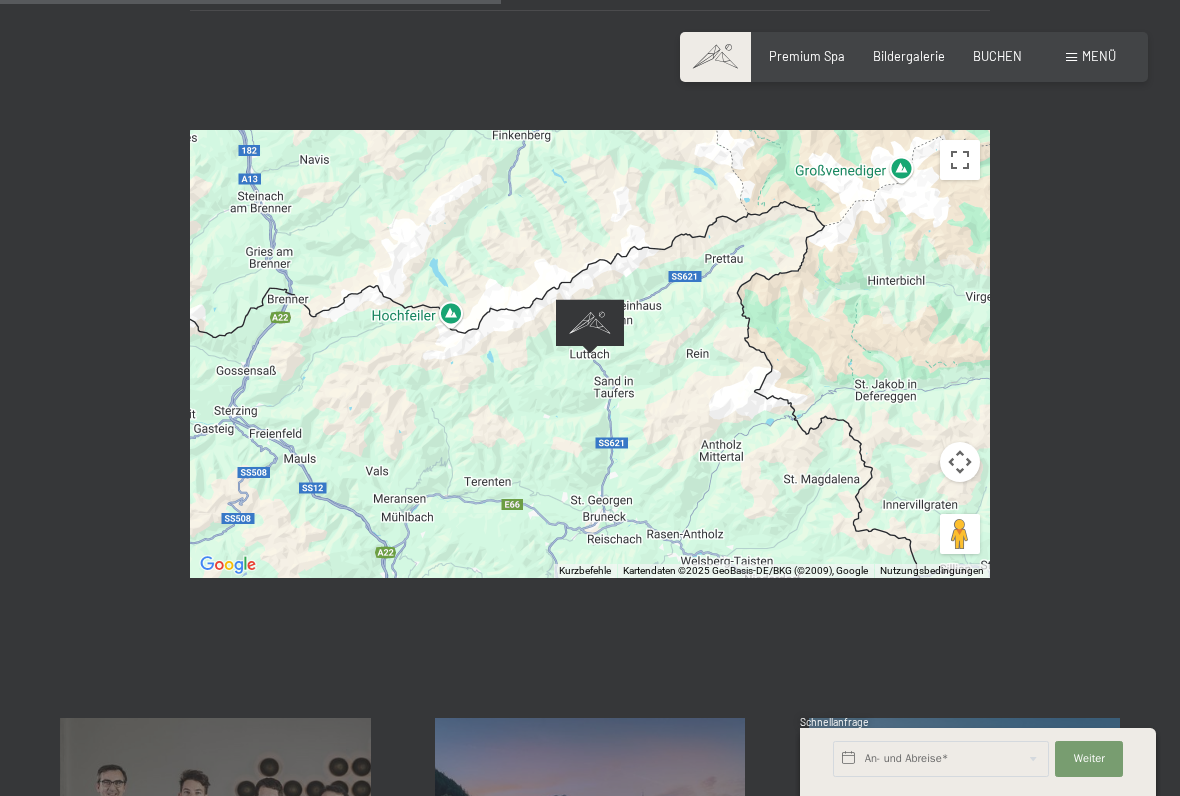 scroll, scrollTop: 725, scrollLeft: 0, axis: vertical 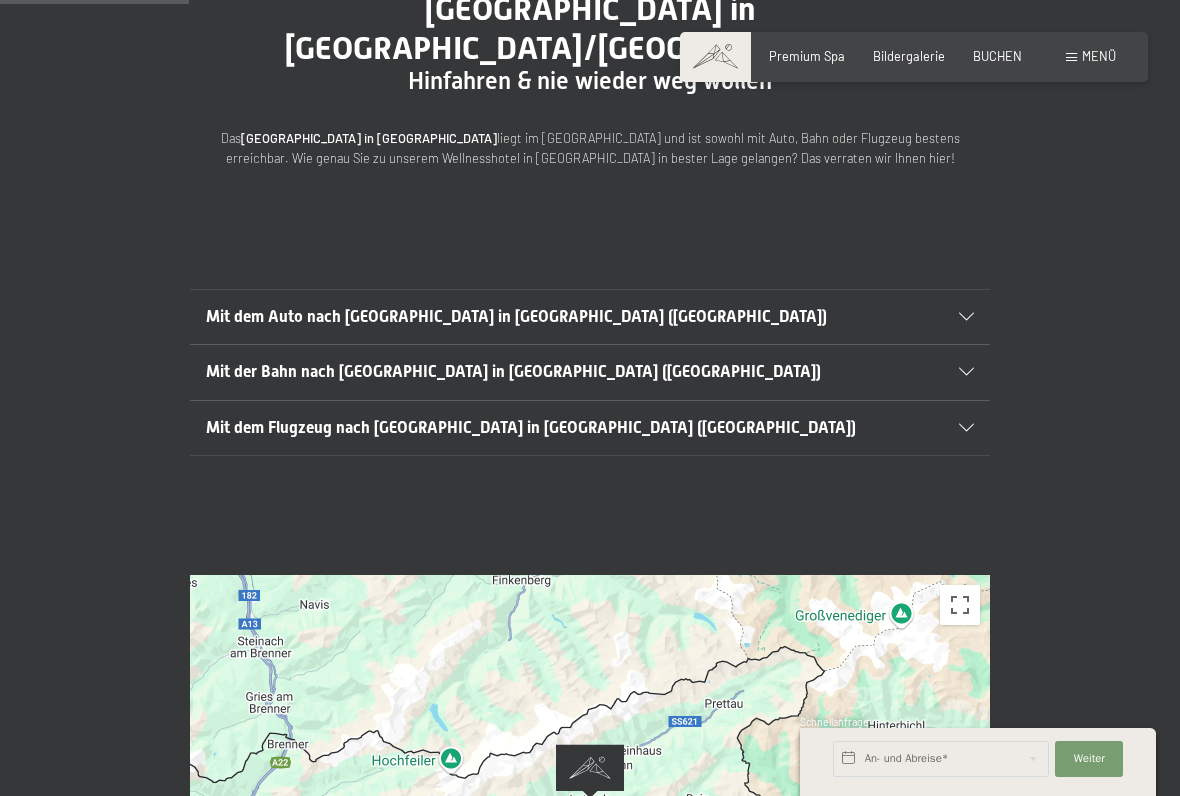 click on "Mit dem Auto nach Luttach in Südtirol (Italien)" at bounding box center (590, 317) 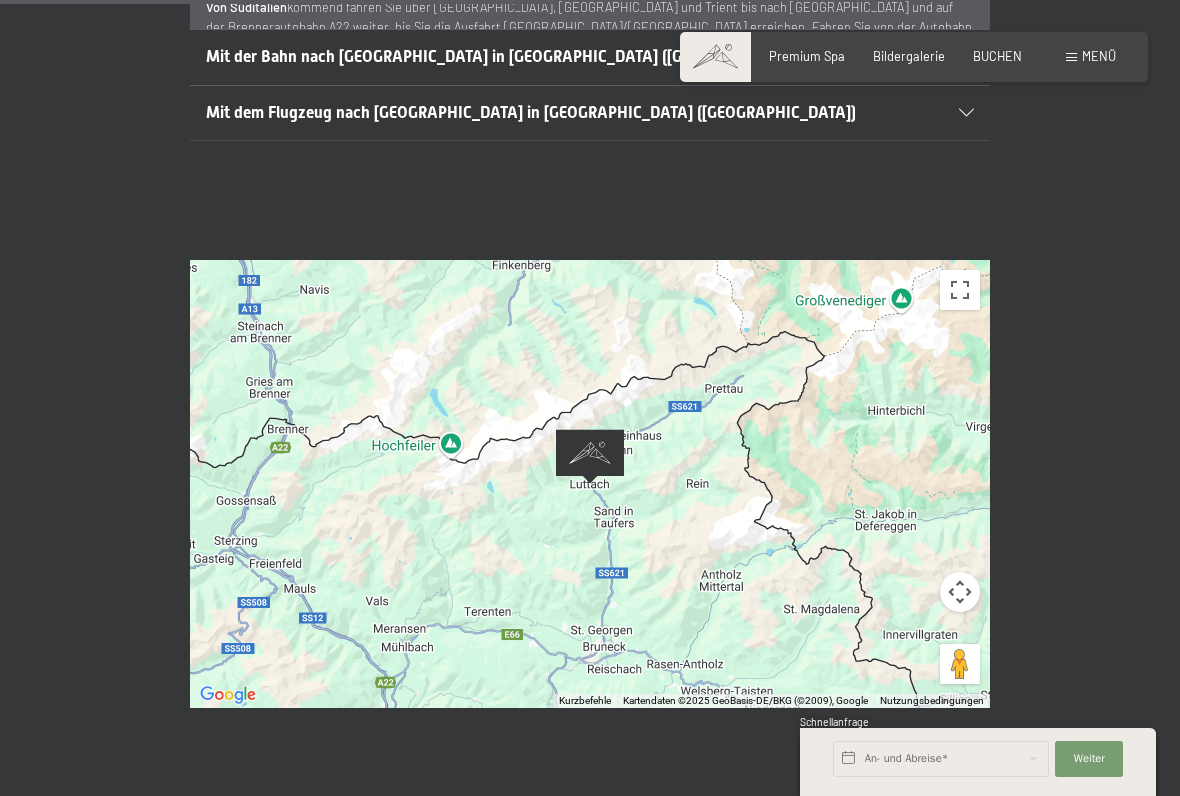 scroll, scrollTop: 961, scrollLeft: 0, axis: vertical 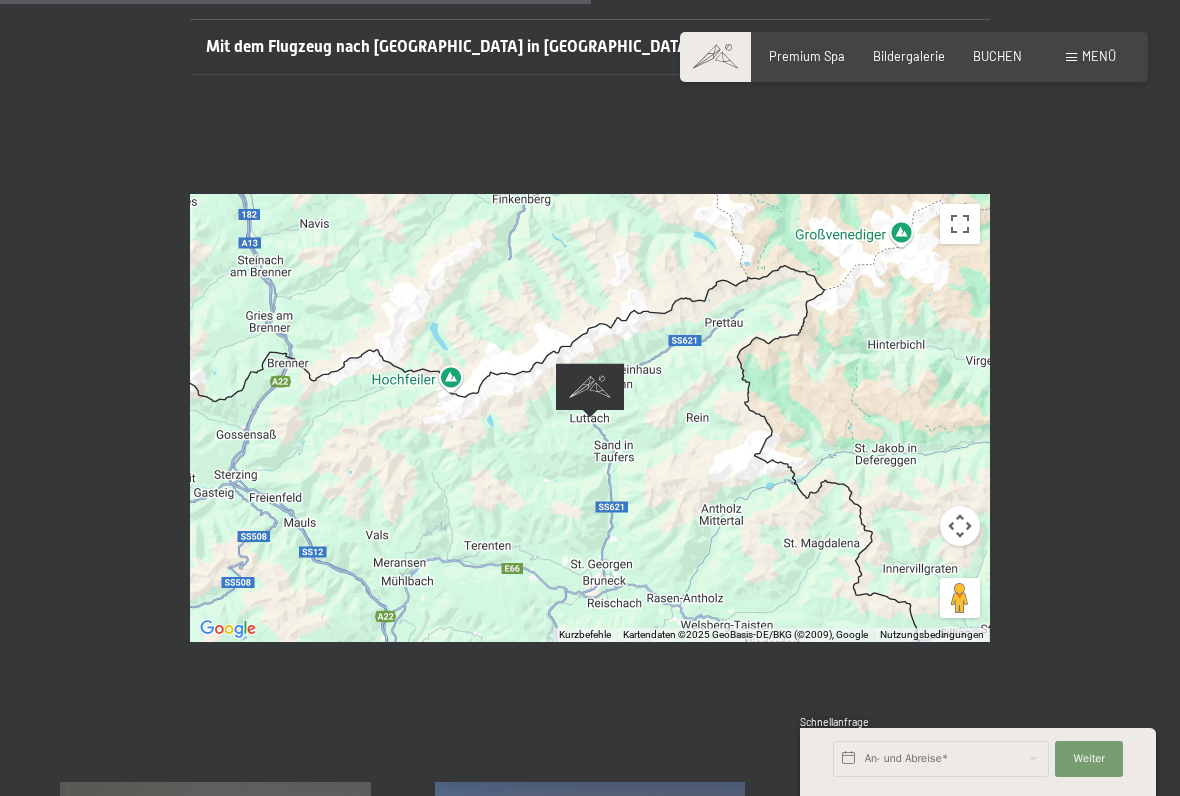 click on "Um von einem Element zum anderen zu gelangen, drückst du die Pfeiltasten entsprechend." at bounding box center [590, 418] 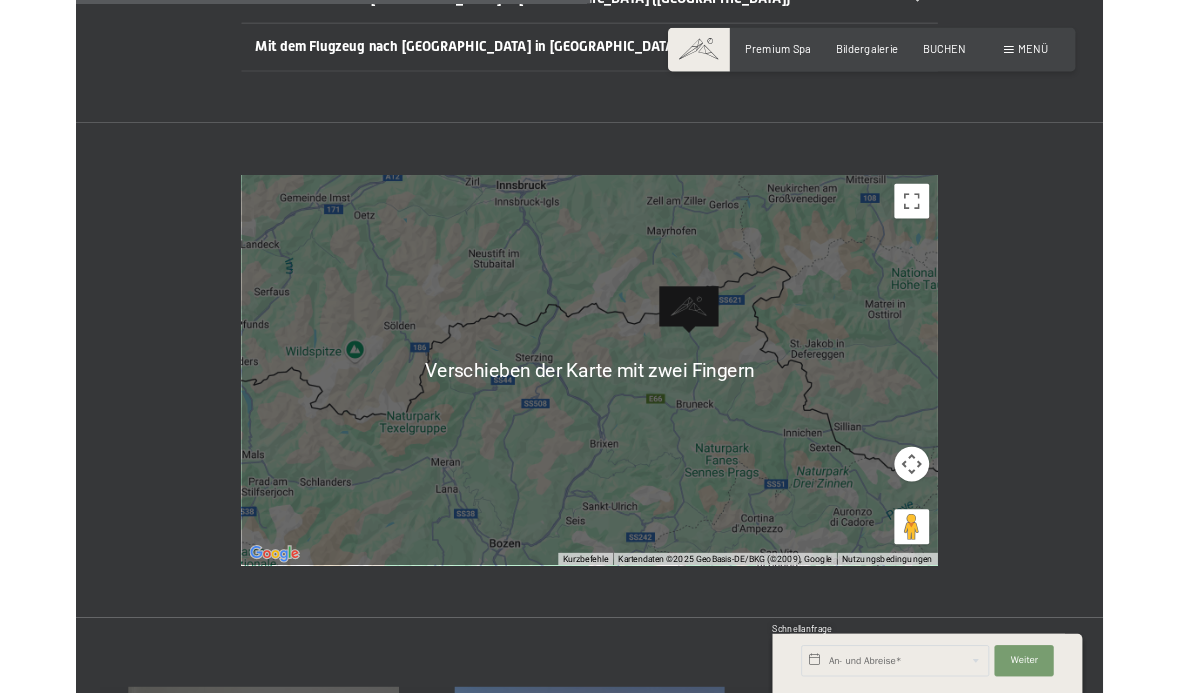scroll, scrollTop: 1017, scrollLeft: 0, axis: vertical 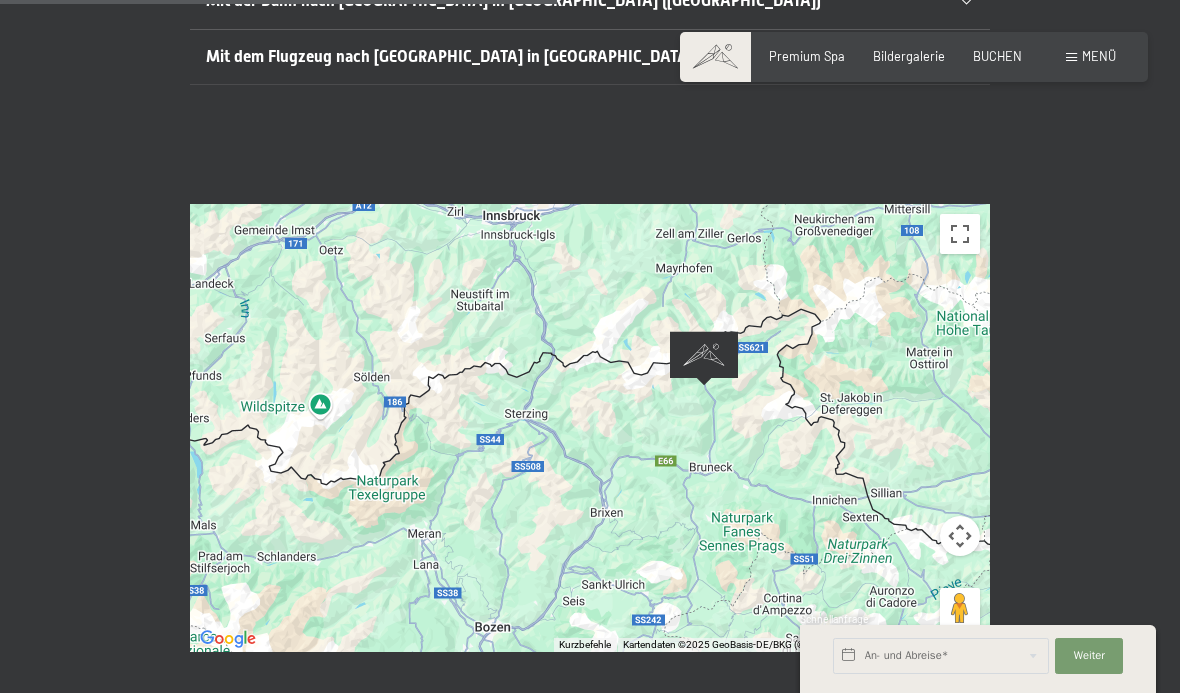 click on "Um von einem Element zum anderen zu gelangen, drückst du die Pfeiltasten entsprechend." at bounding box center (590, 428) 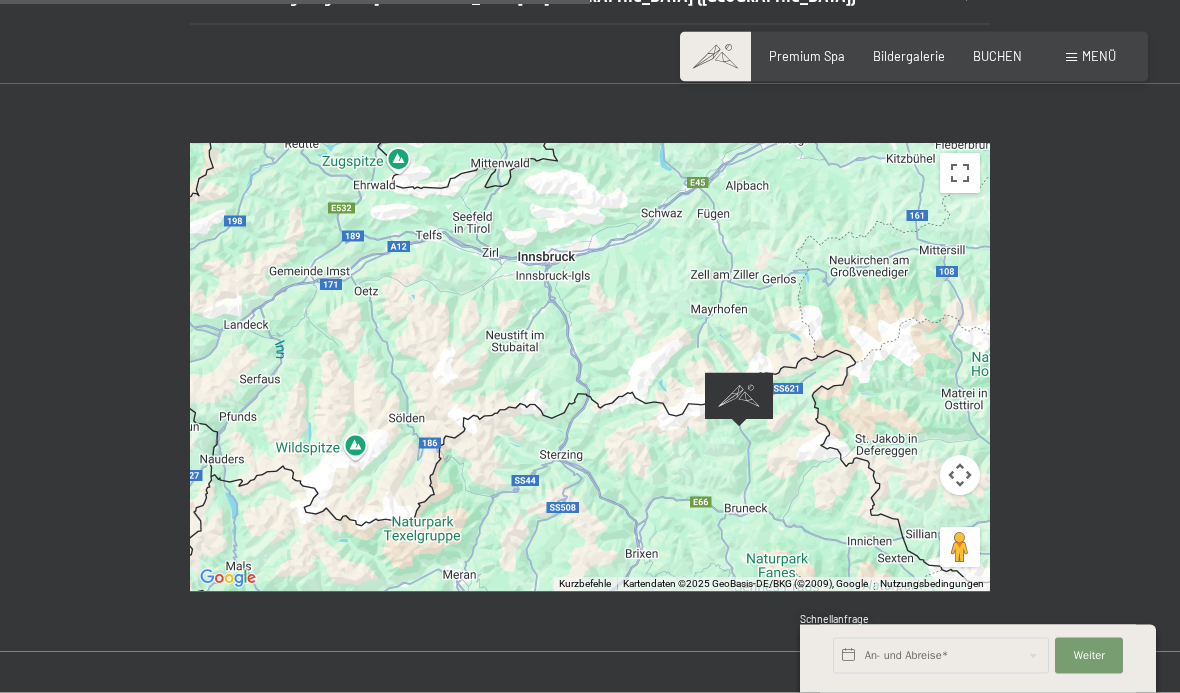 scroll, scrollTop: 1078, scrollLeft: 0, axis: vertical 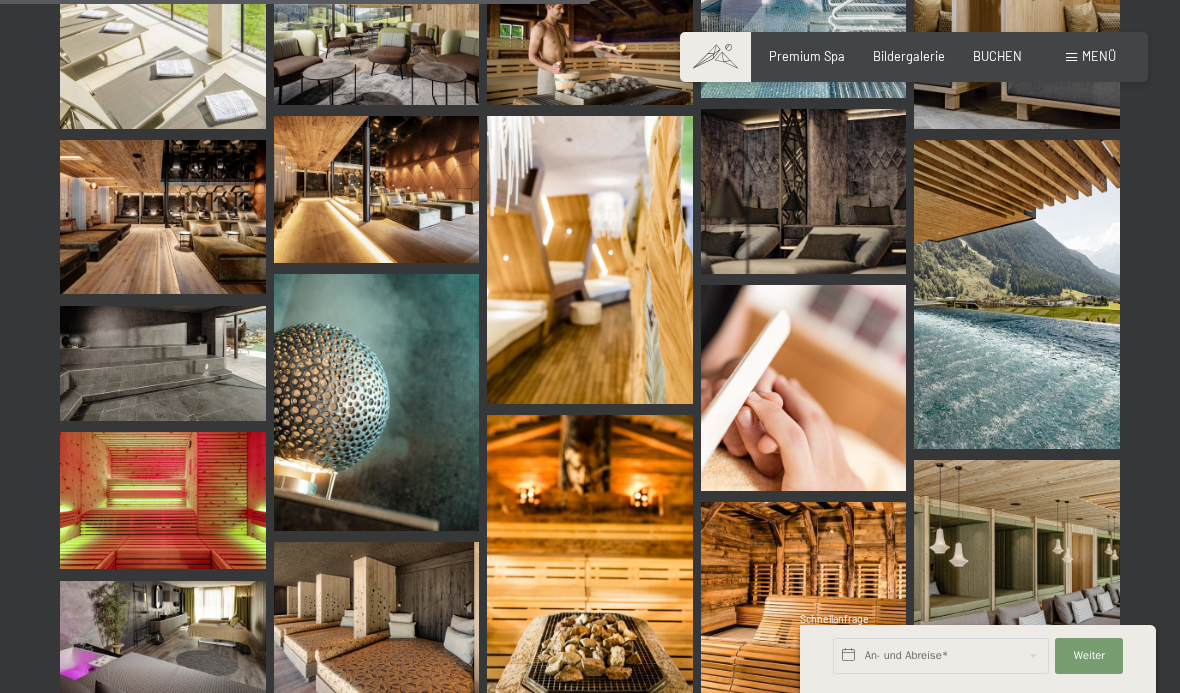 click on "Premium Spa" at bounding box center (807, 56) 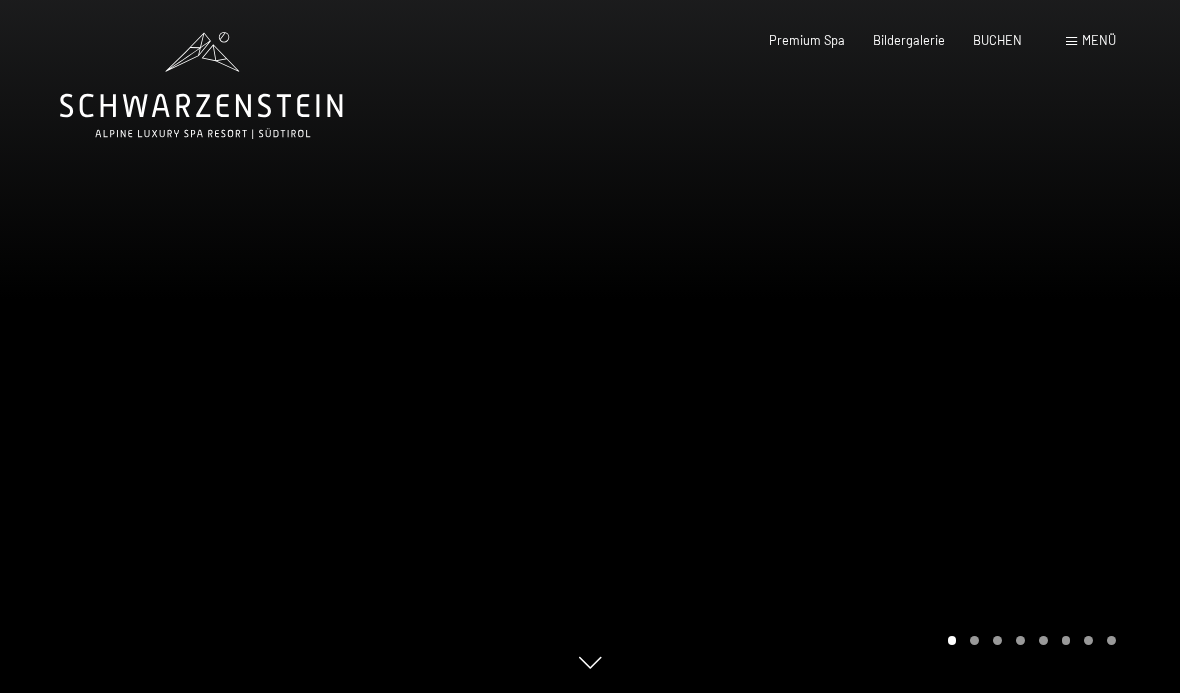 scroll, scrollTop: 0, scrollLeft: 0, axis: both 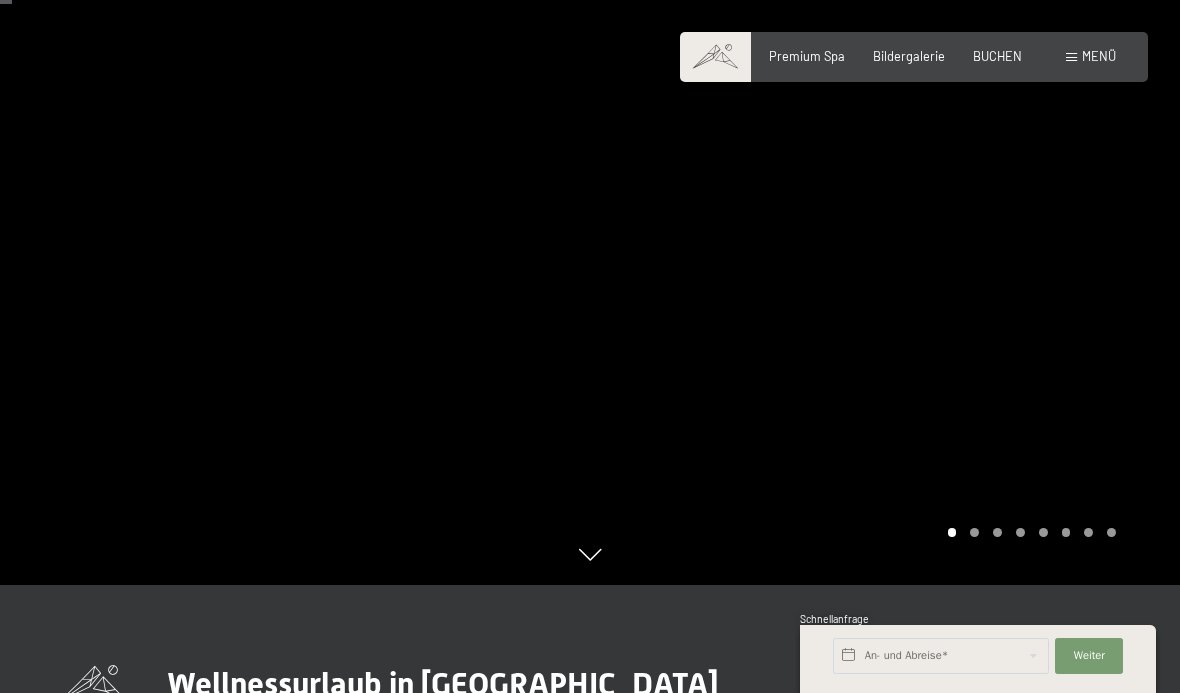 click at bounding box center [885, 238] 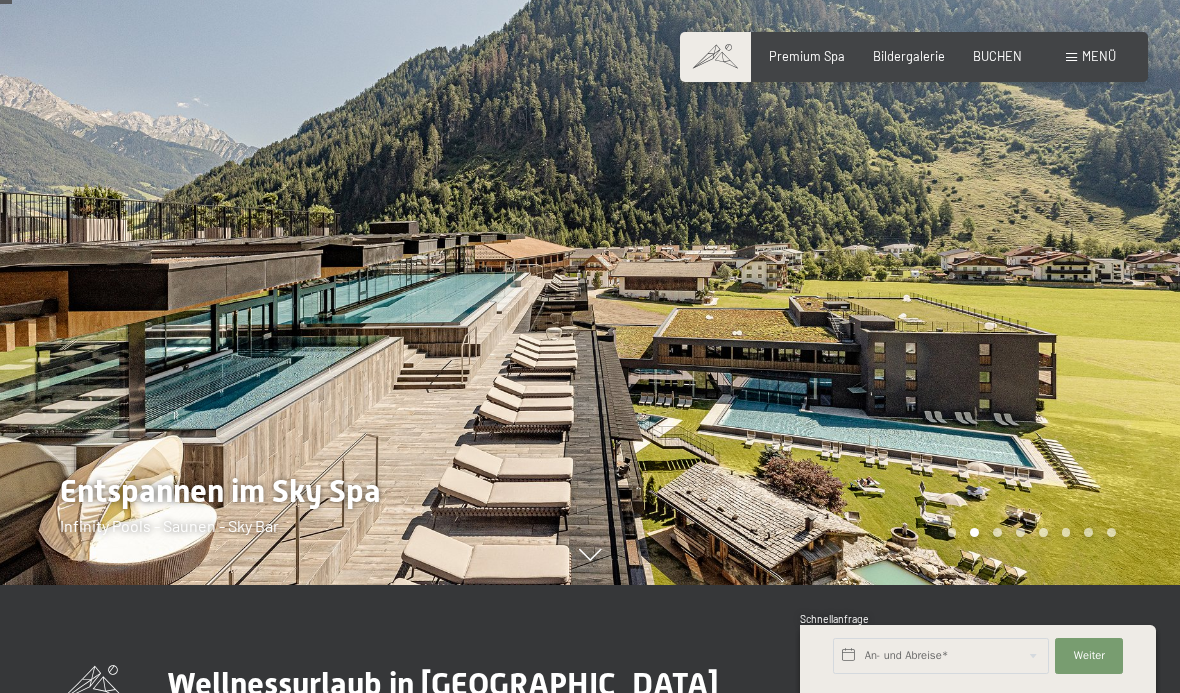 click on "Premium Spa" at bounding box center [807, 56] 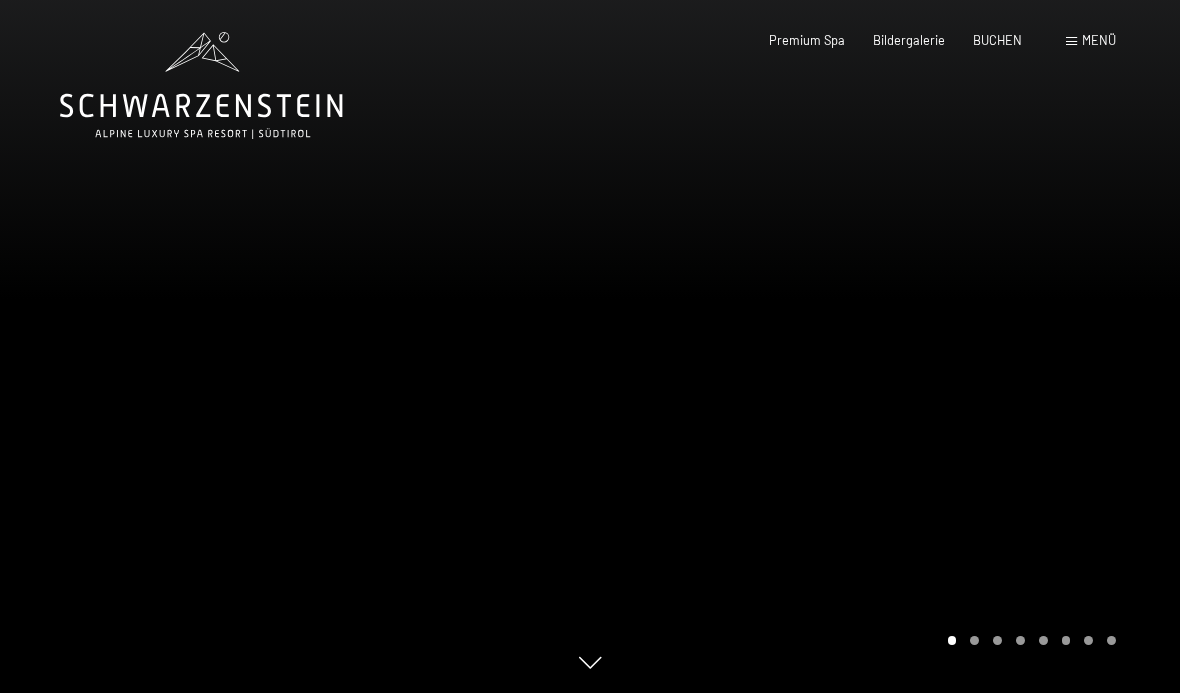scroll, scrollTop: 0, scrollLeft: 0, axis: both 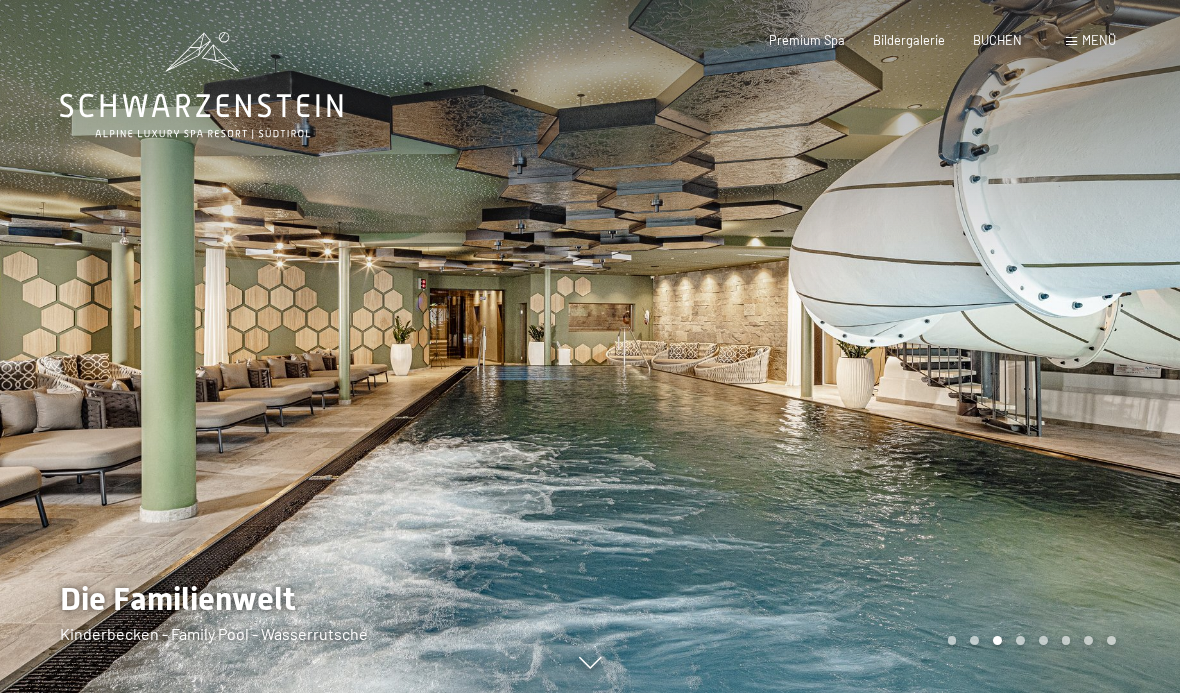 click on "BUCHEN" at bounding box center [997, 40] 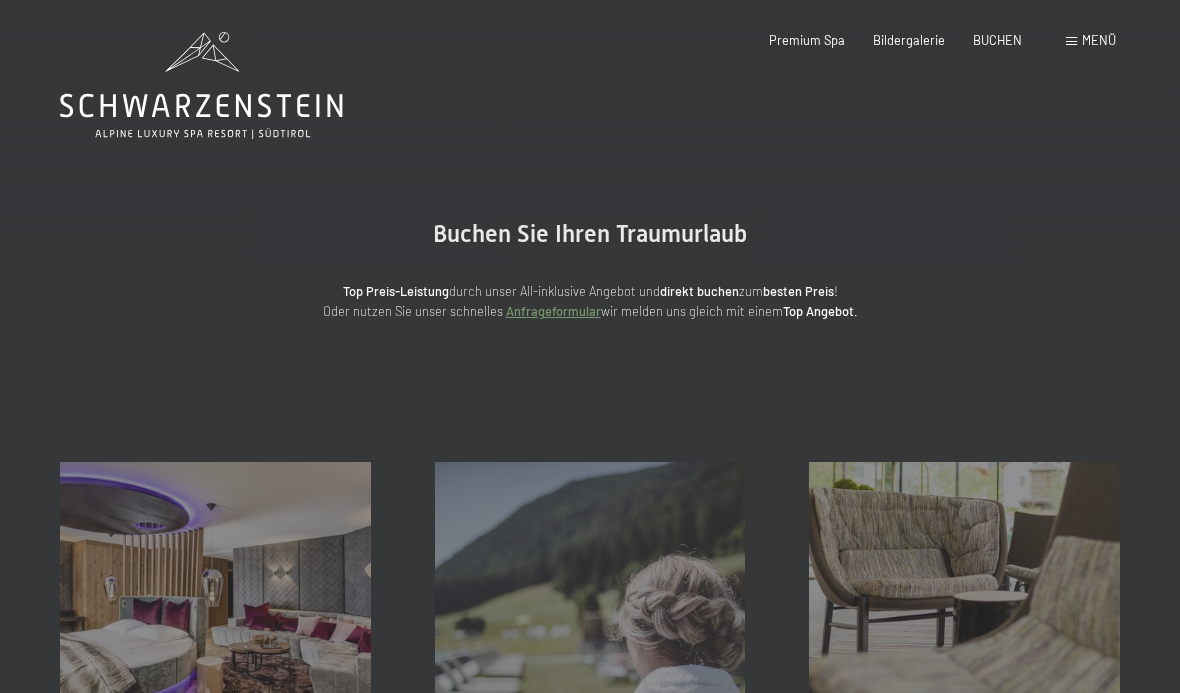 scroll, scrollTop: 0, scrollLeft: 0, axis: both 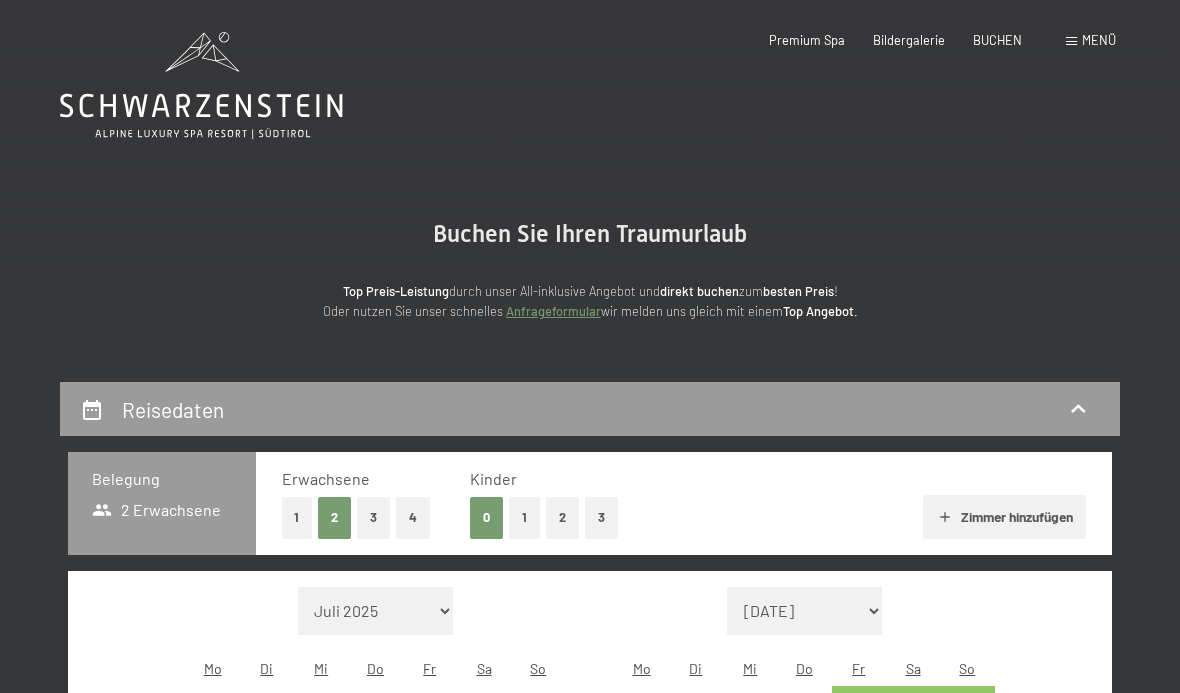 click on "Menü" at bounding box center [1099, 40] 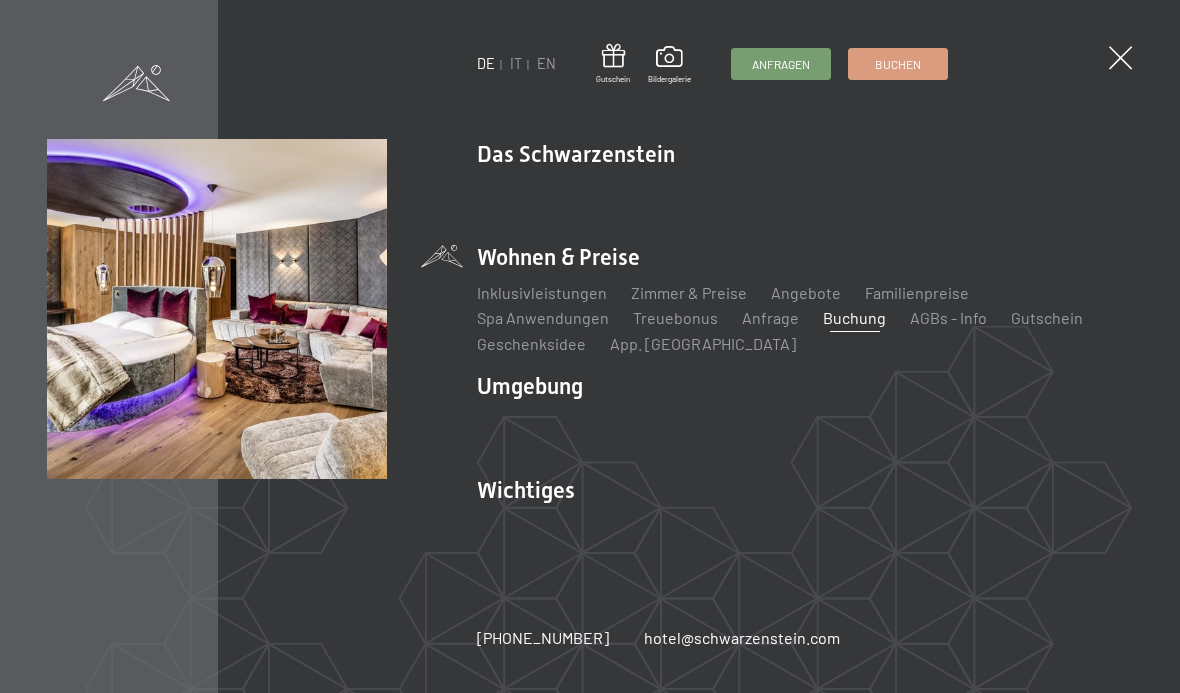 click on "Wohnen & Preise           Inklusivleistungen         Zimmer & Preise         Liste             Angebote         Liste             Familienpreise         Spa Anwendungen         Treuebonus         Anfrage         Buchung         AGBs - Info         Gutschein         Geschenksidee         App. [GEOGRAPHIC_DATA]" at bounding box center [805, 298] 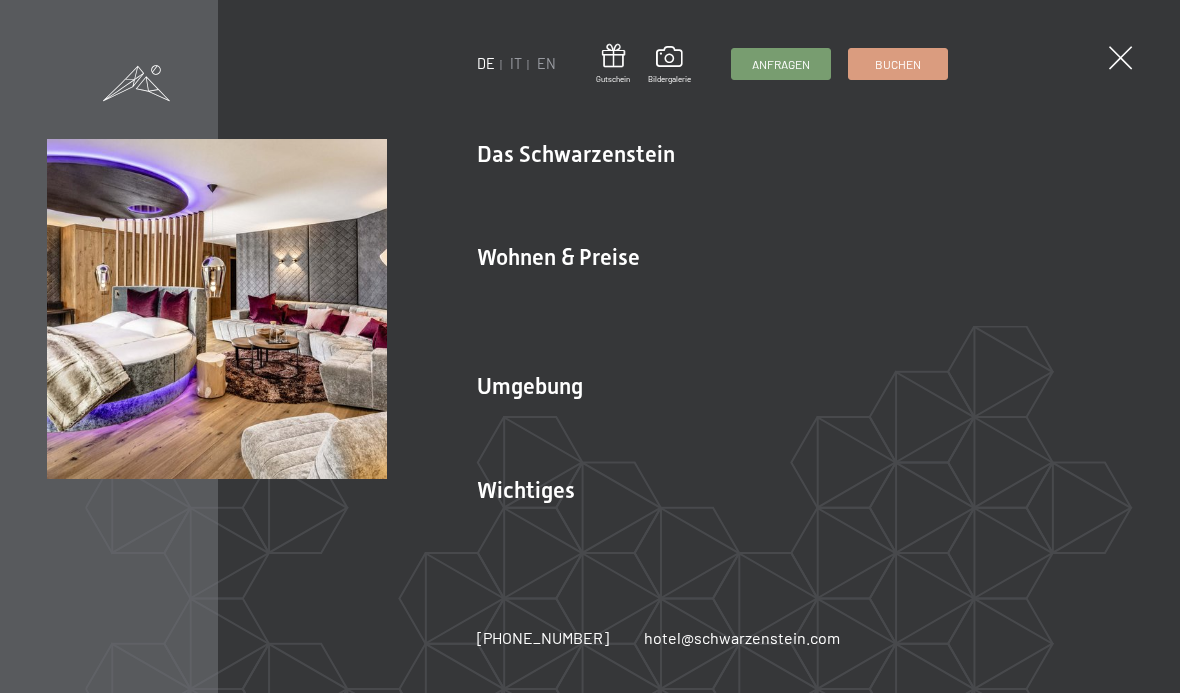 click on "Wohnen & Preise           Inklusivleistungen         Zimmer & Preise         Liste             Angebote         Liste             Familienpreise         Spa Anwendungen         Treuebonus         Anfrage         Buchung         AGBs - Info         Gutschein         Geschenksidee         App. Luxegg" at bounding box center [805, 298] 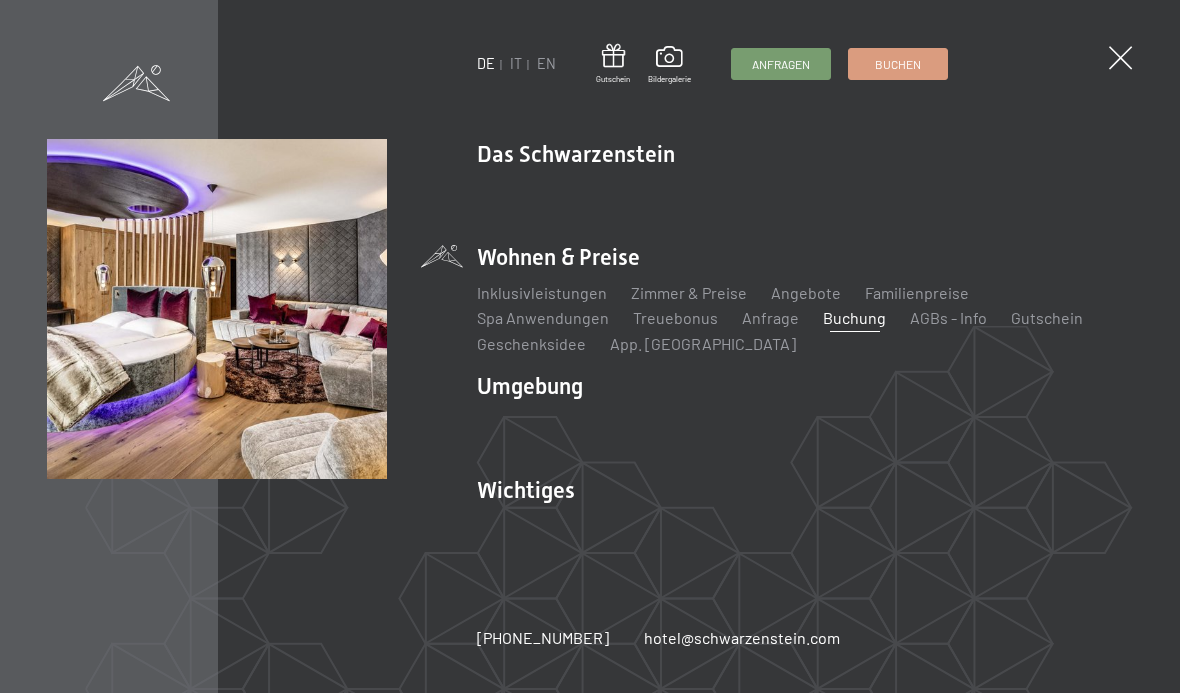 click on "Zimmer & Preise" at bounding box center (689, 292) 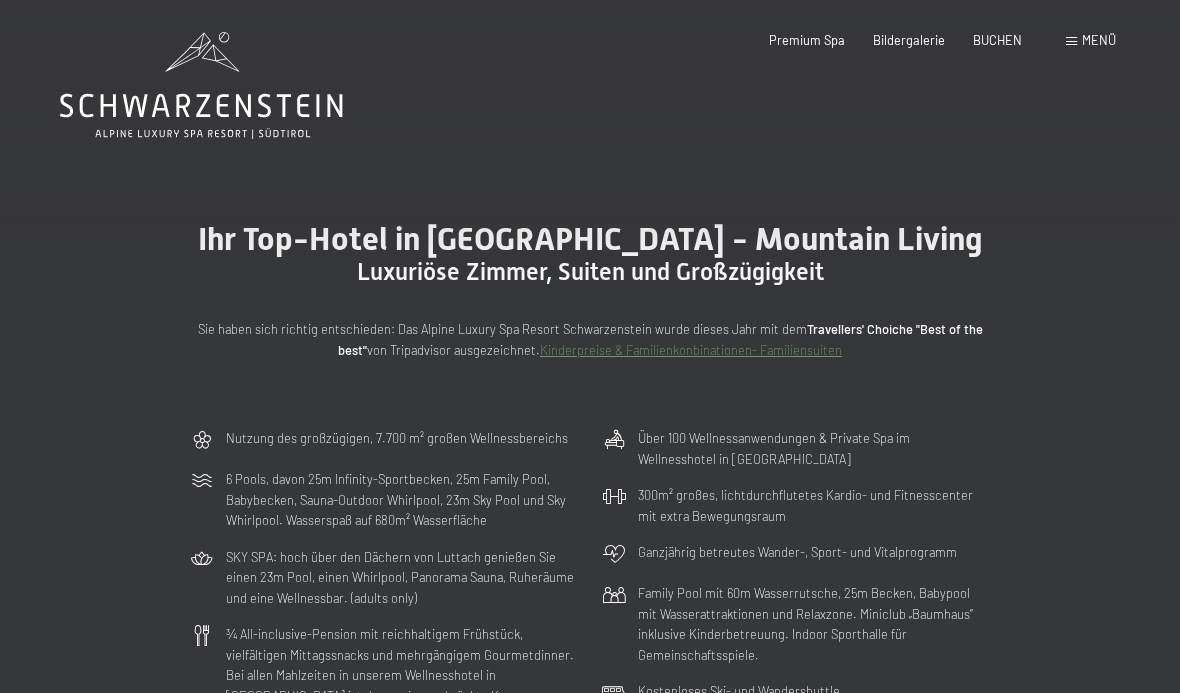 scroll, scrollTop: 0, scrollLeft: 0, axis: both 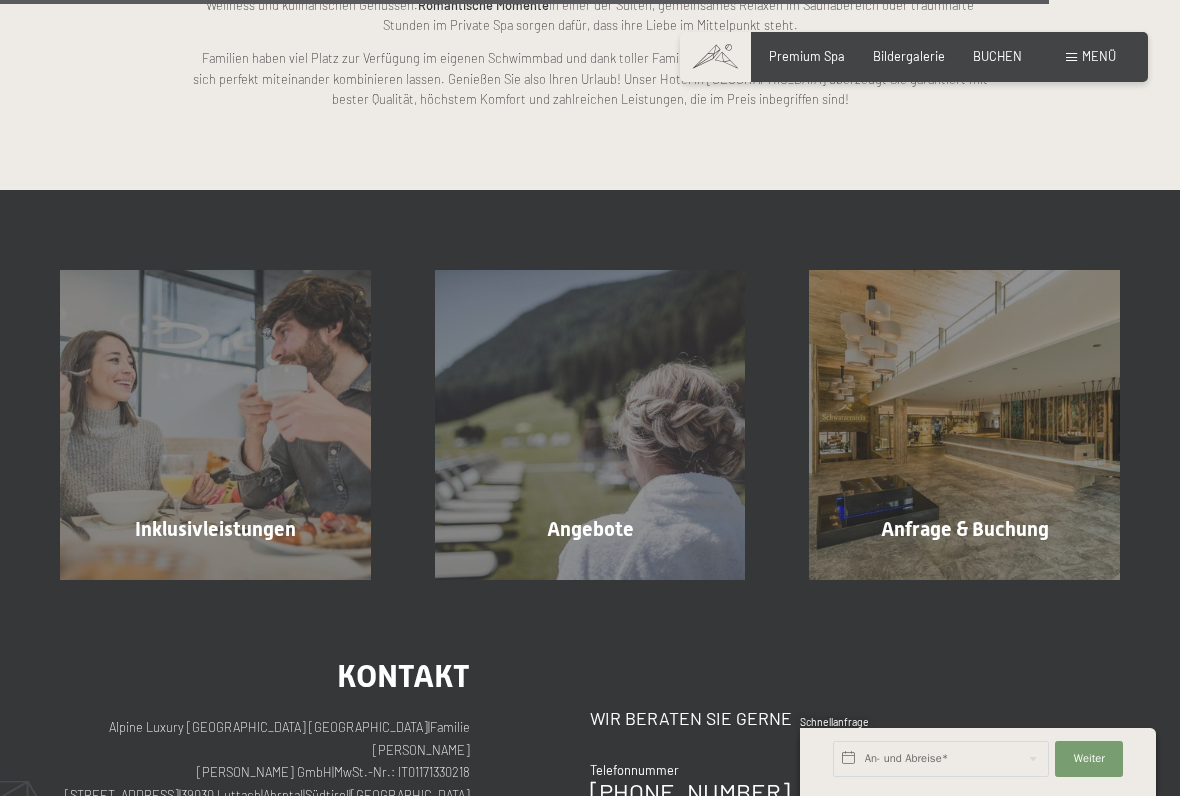 click on "Angebote           Mehr erfahren" at bounding box center [590, 425] 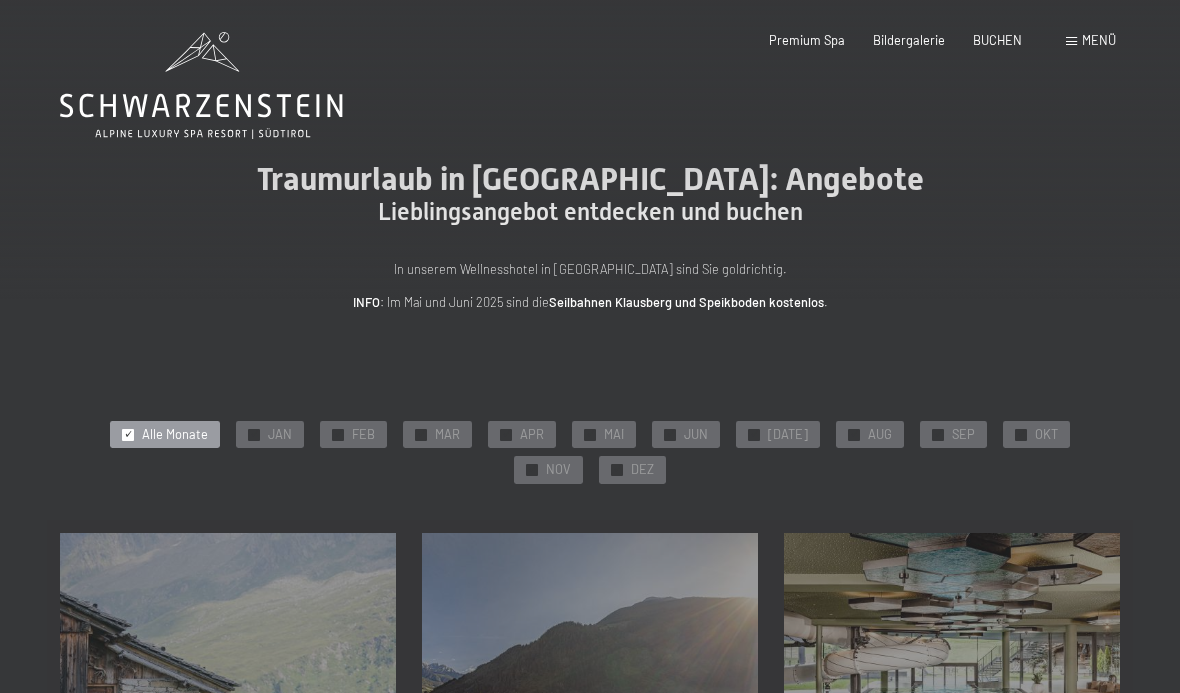 scroll, scrollTop: 0, scrollLeft: 0, axis: both 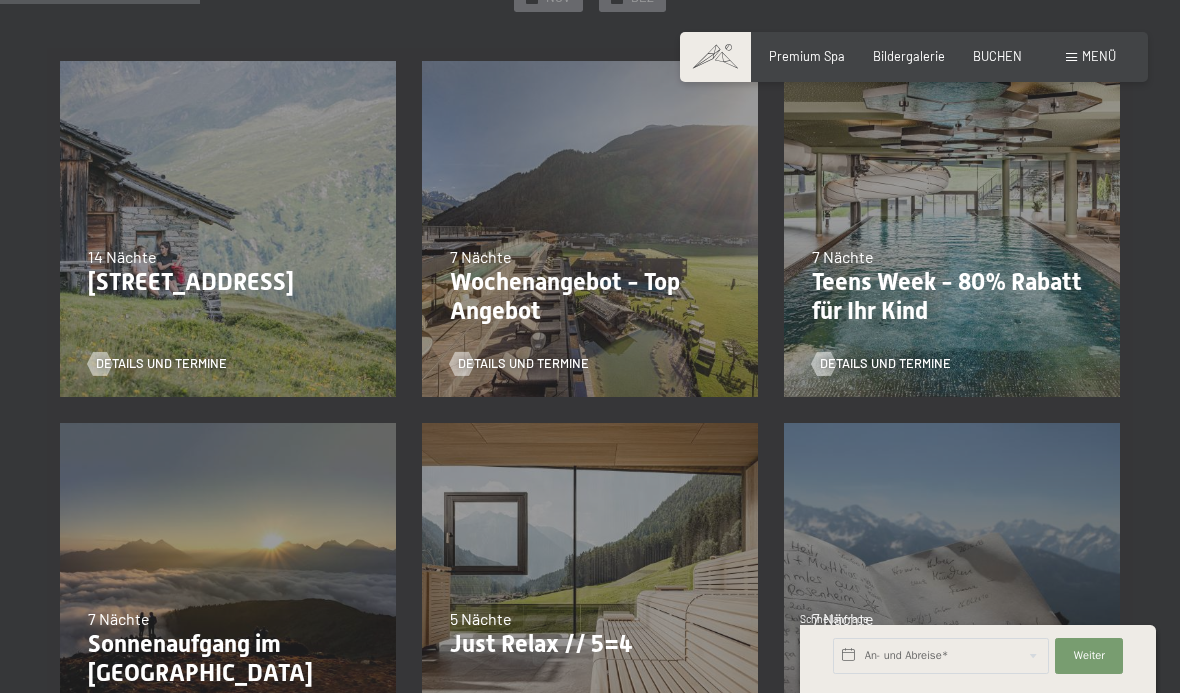 click on "Details und Termine" at bounding box center [523, 364] 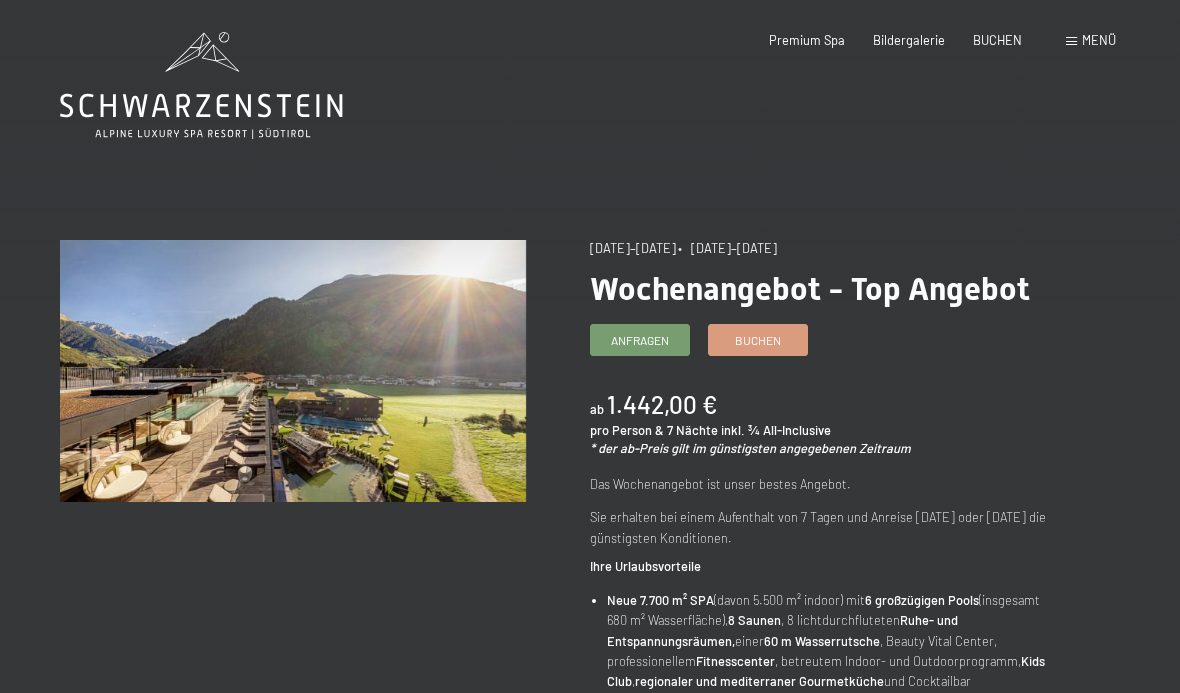 scroll, scrollTop: 0, scrollLeft: 0, axis: both 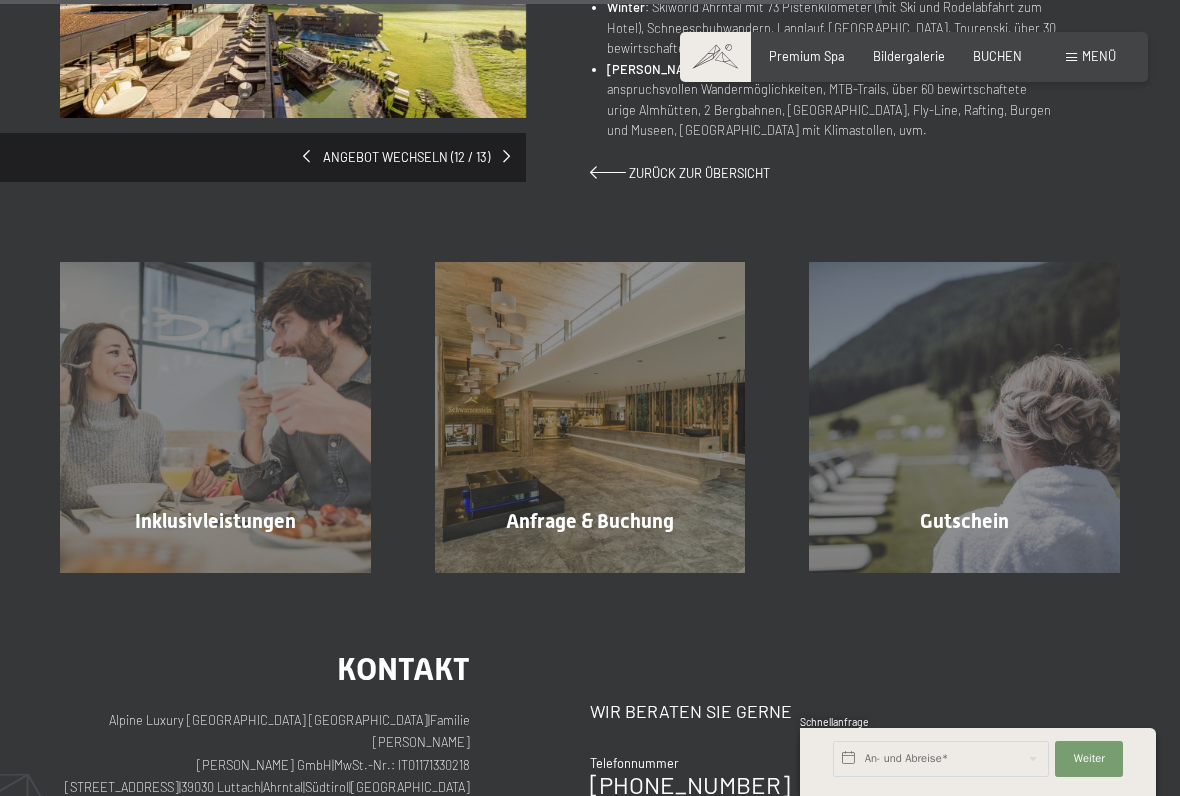 click on "Gutschein" at bounding box center [964, 521] 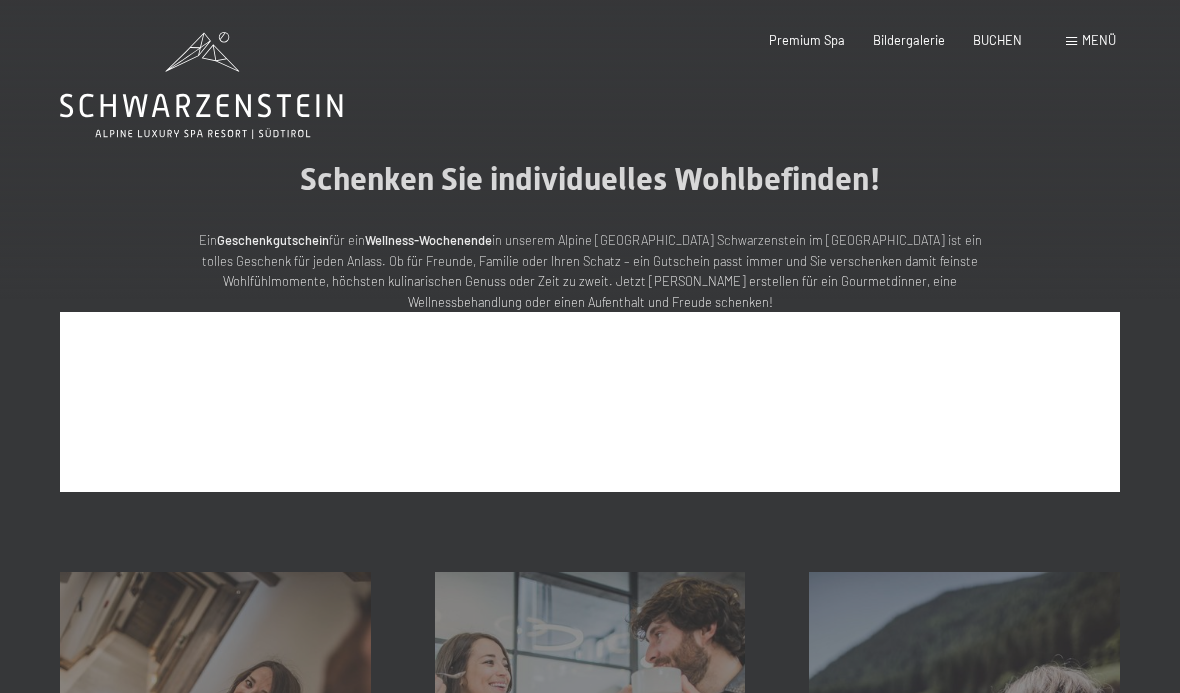 scroll, scrollTop: 0, scrollLeft: 0, axis: both 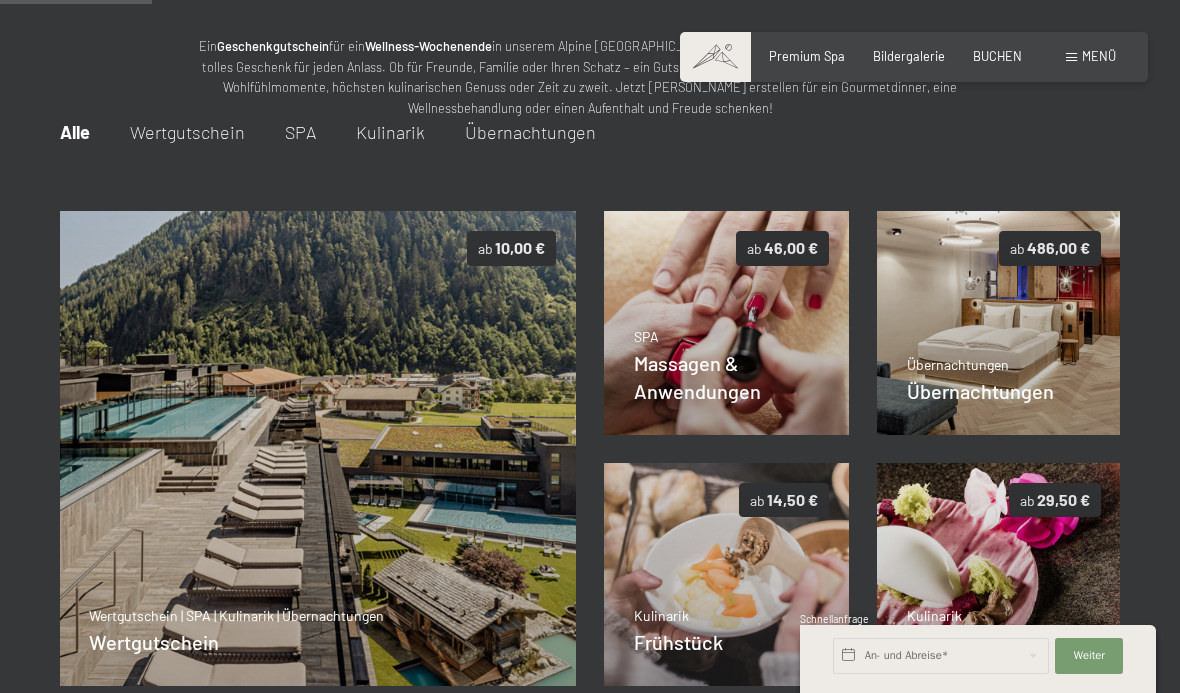 click on "Übernachtungen" at bounding box center [980, 391] 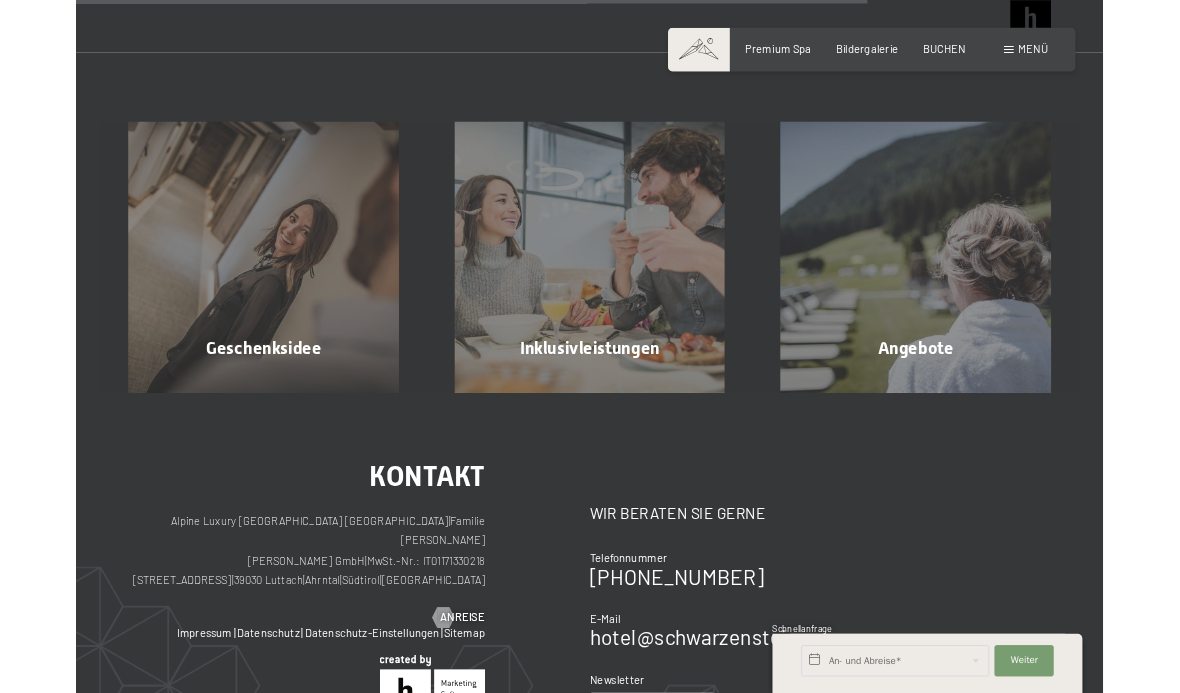 scroll, scrollTop: 1766, scrollLeft: 0, axis: vertical 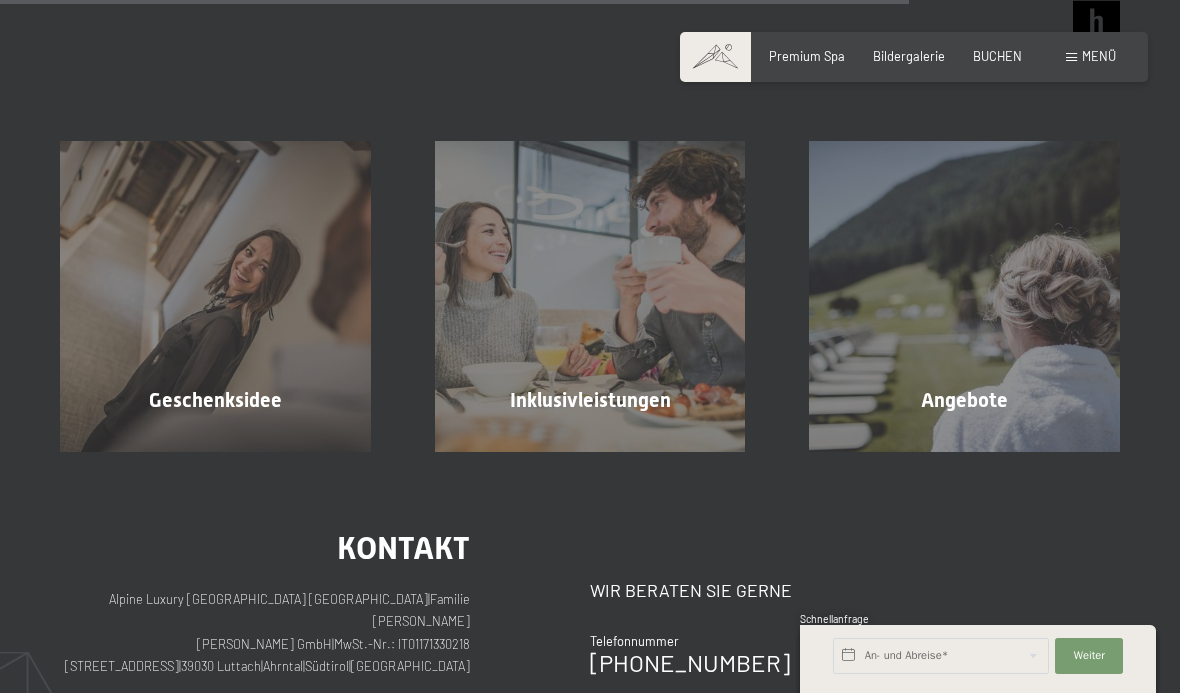 click on "Mehr erfahren" at bounding box center [594, 443] 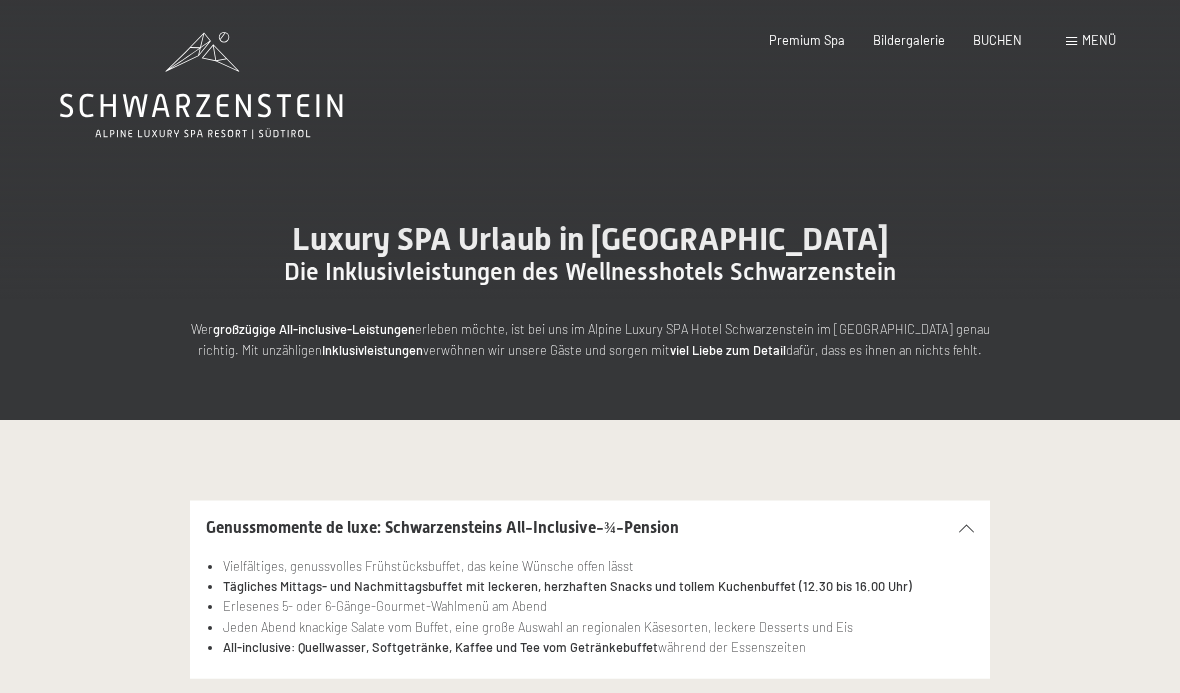 scroll, scrollTop: 0, scrollLeft: 0, axis: both 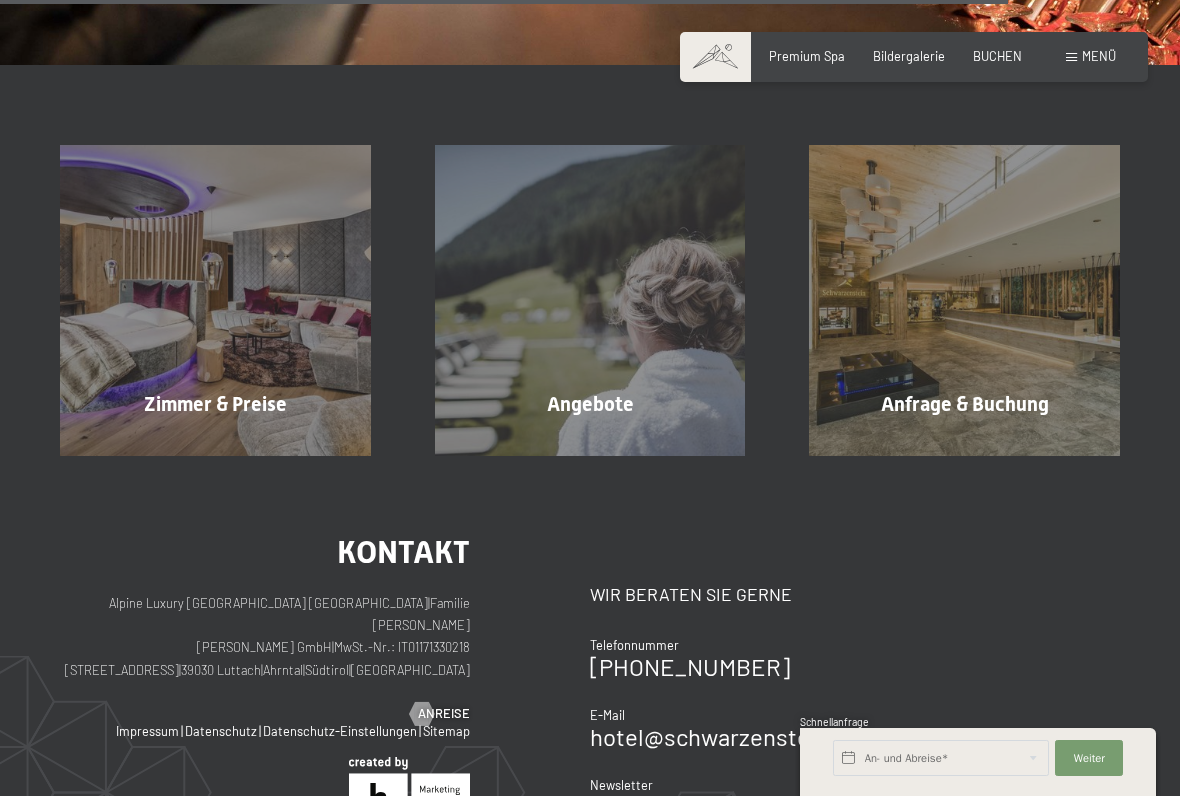 click on "Zimmer & Preise           Mehr erfahren" at bounding box center (215, 300) 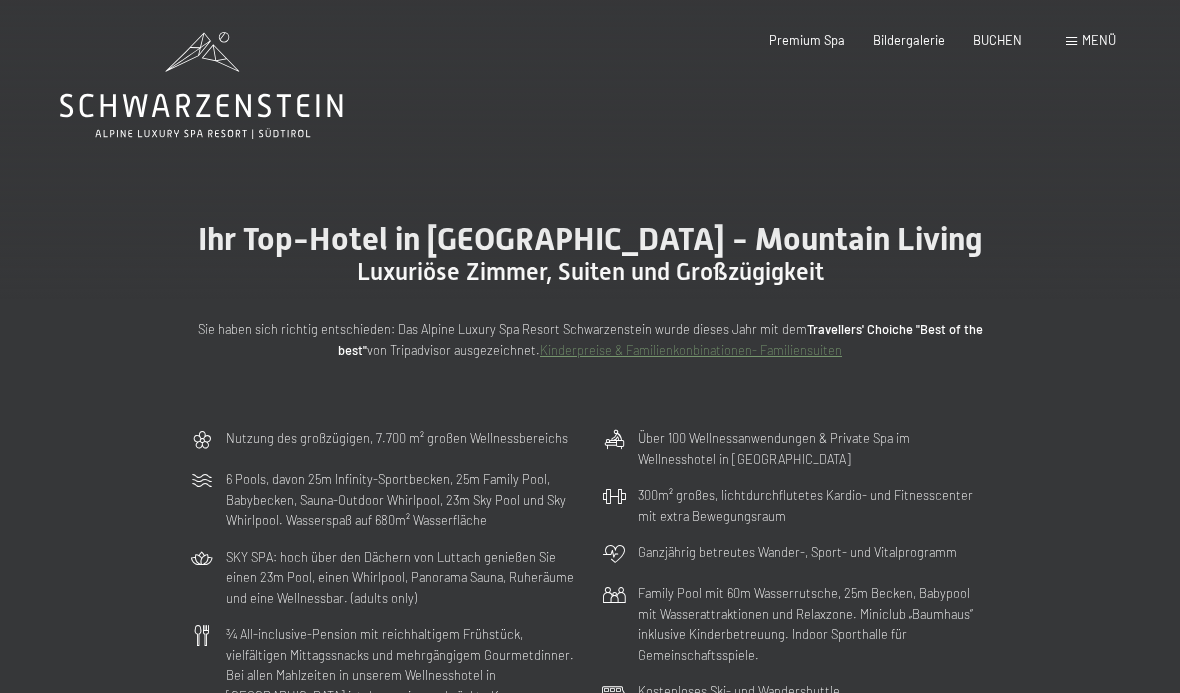 scroll, scrollTop: 0, scrollLeft: 0, axis: both 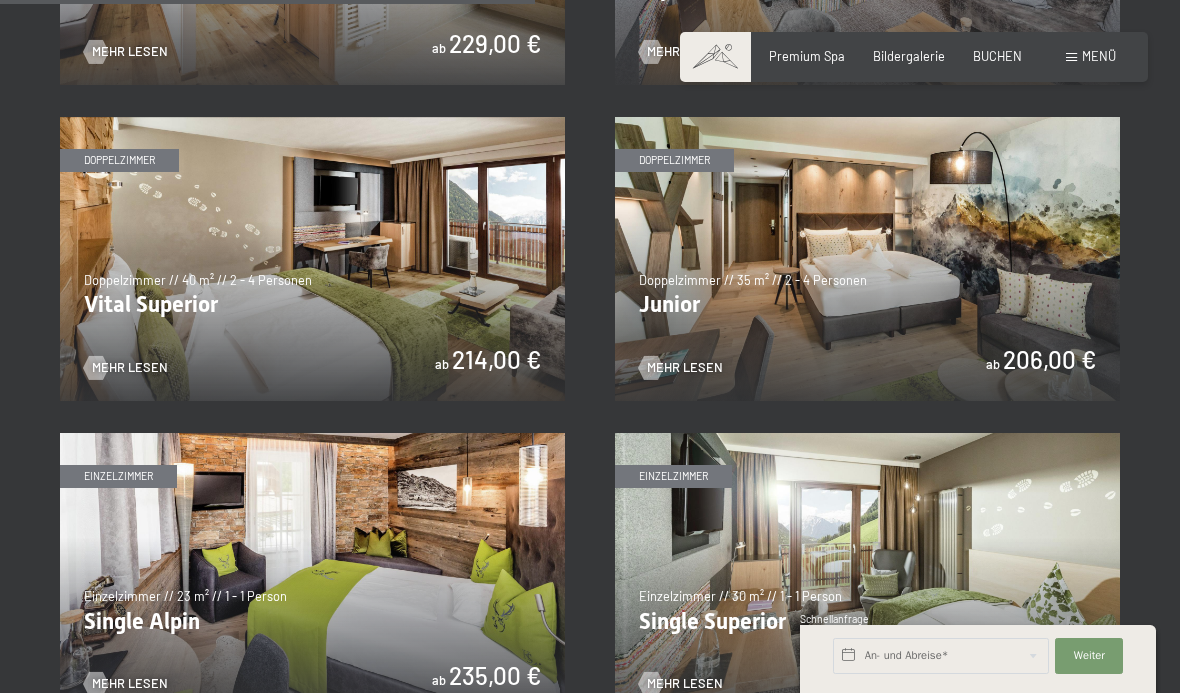 click at bounding box center [867, 259] 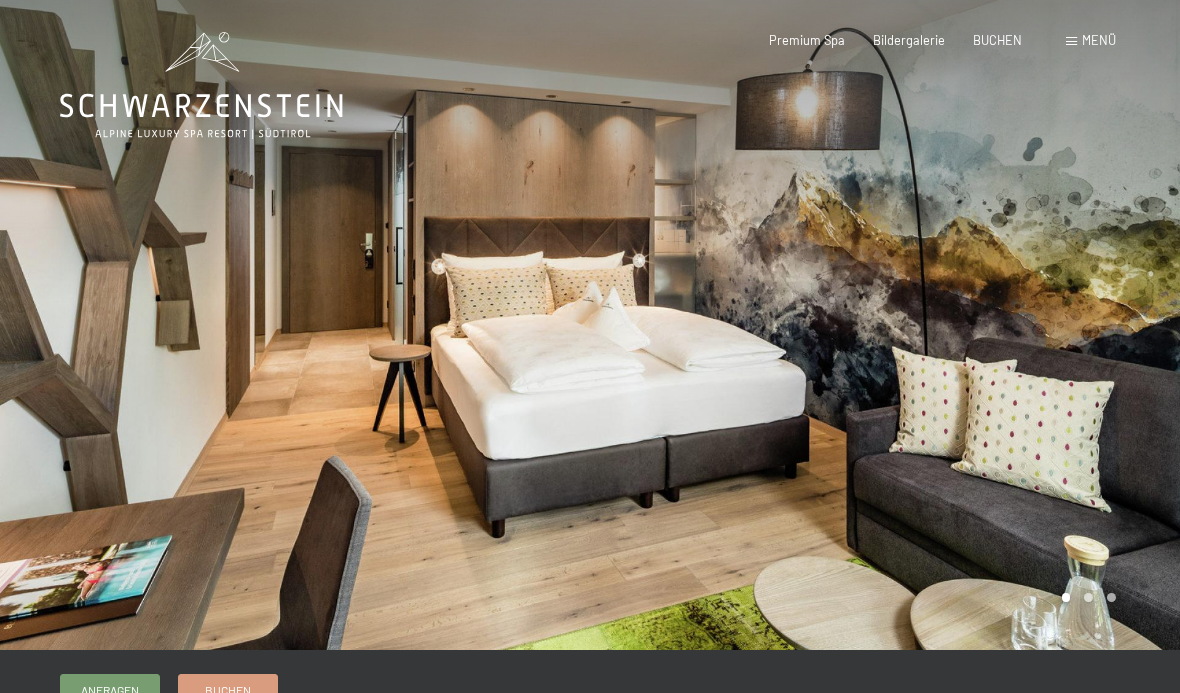 scroll, scrollTop: 0, scrollLeft: 0, axis: both 